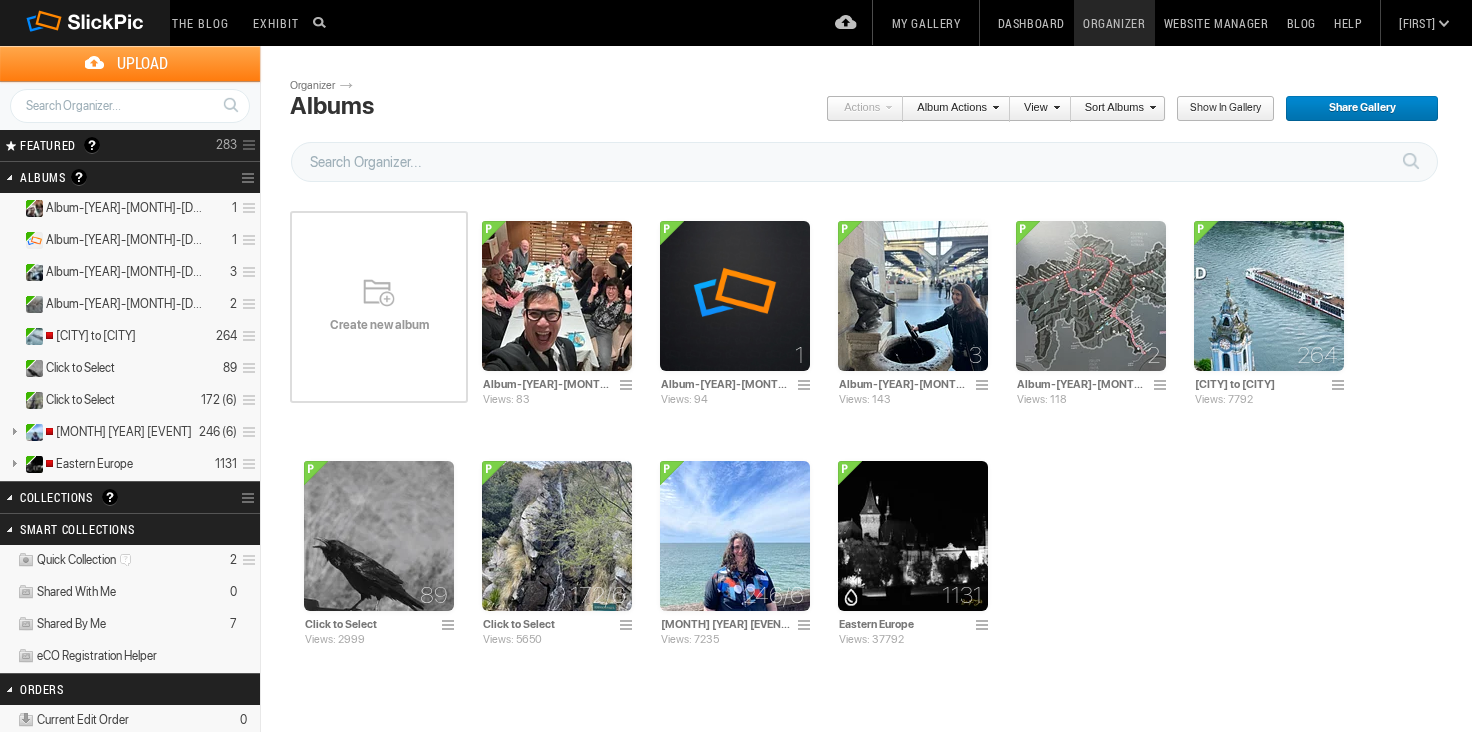 scroll, scrollTop: 0, scrollLeft: 0, axis: both 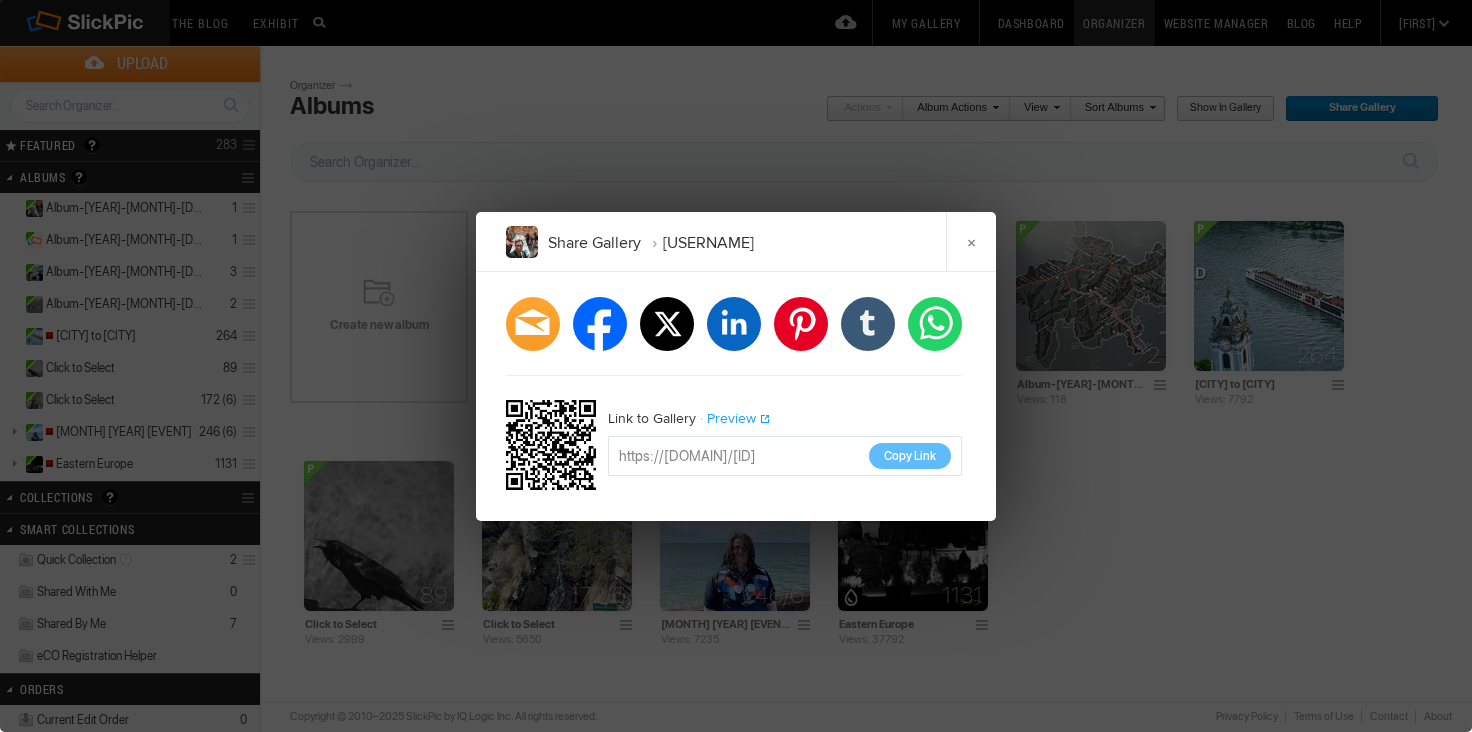 click on "Preview" 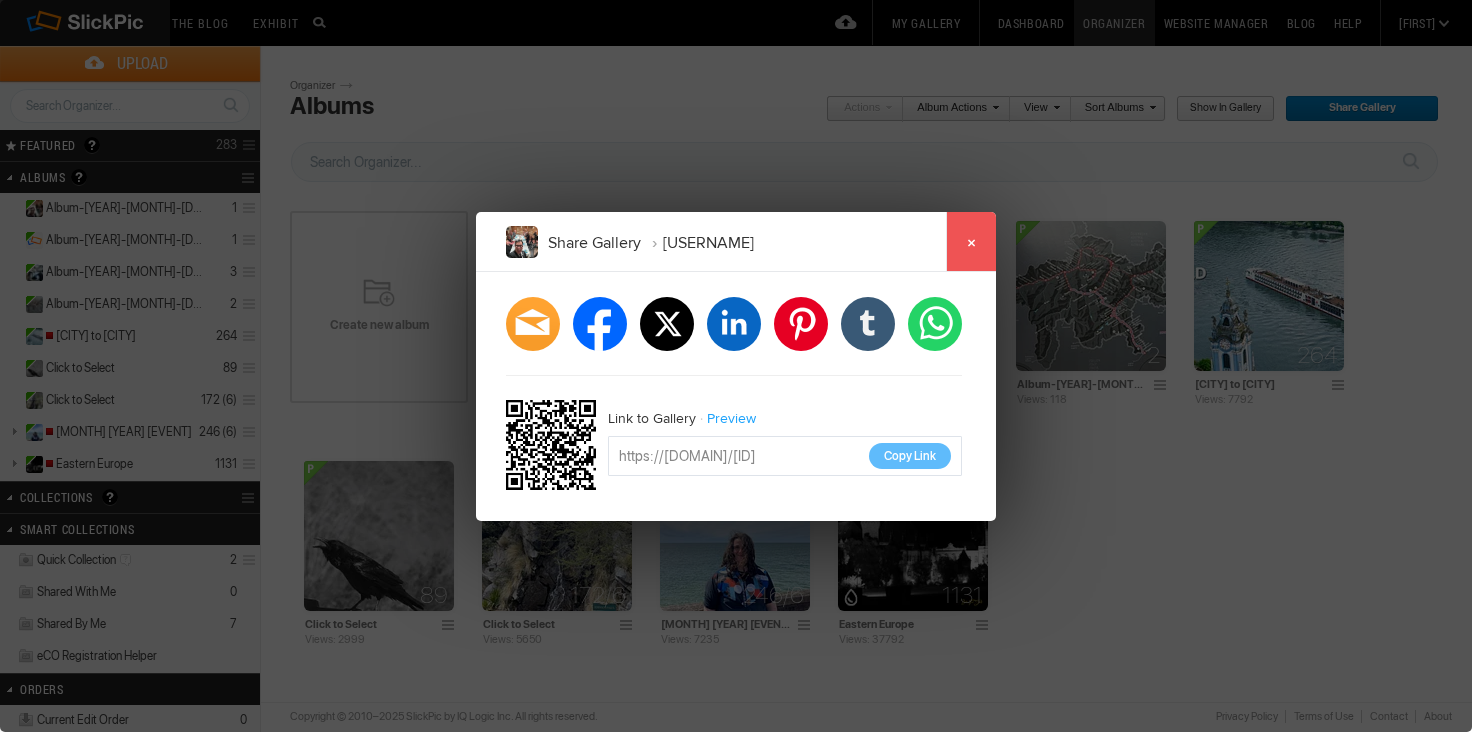 click on "×" 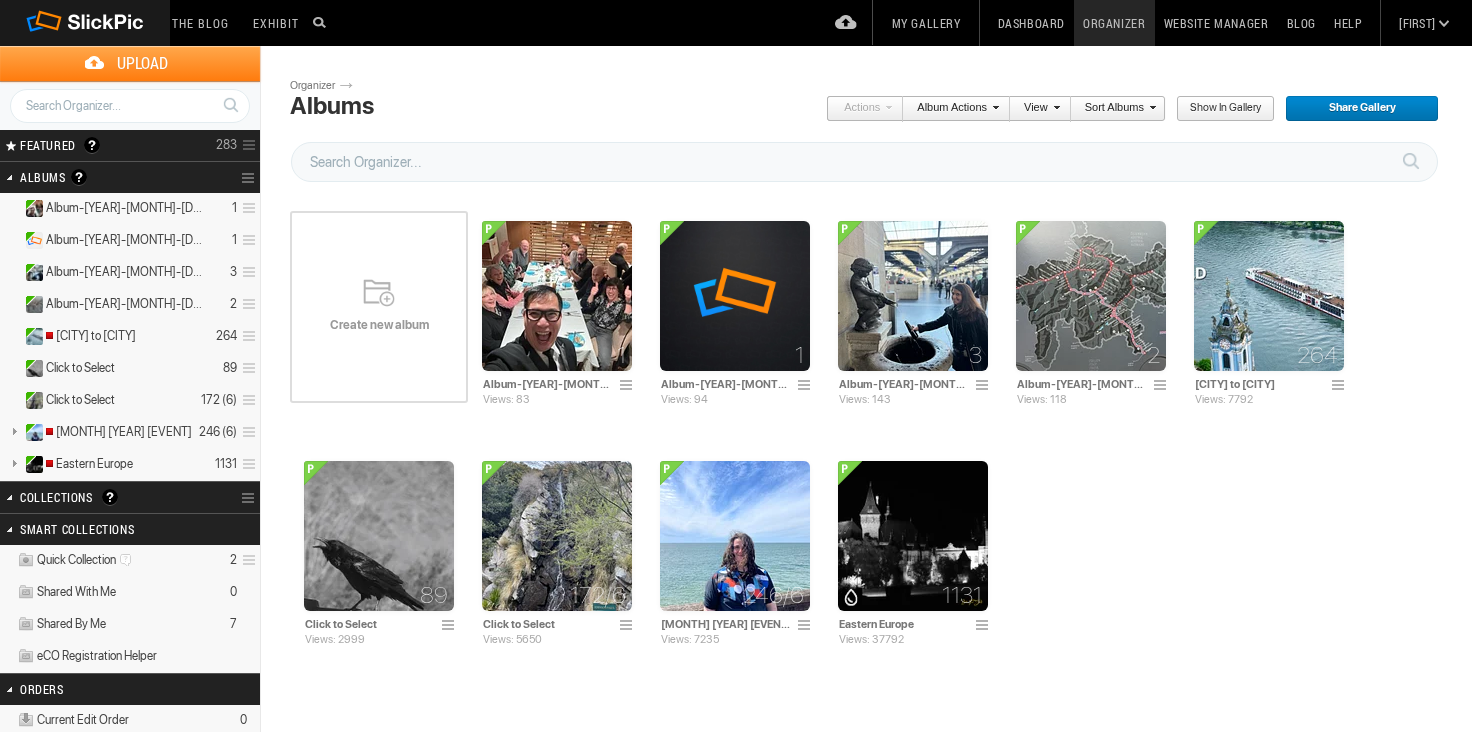 click on "Create new album" at bounding box center (379, 307) 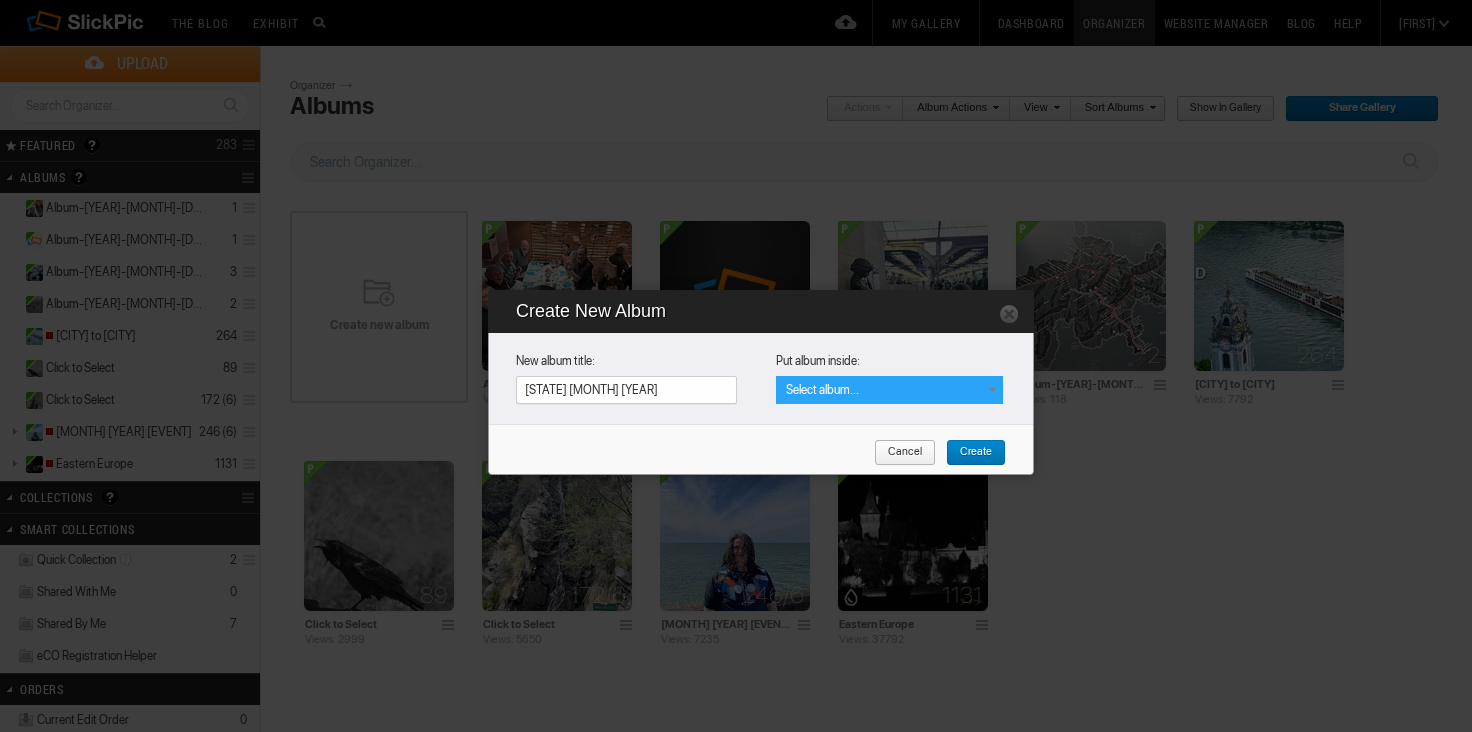 type on "Michigan August 2025" 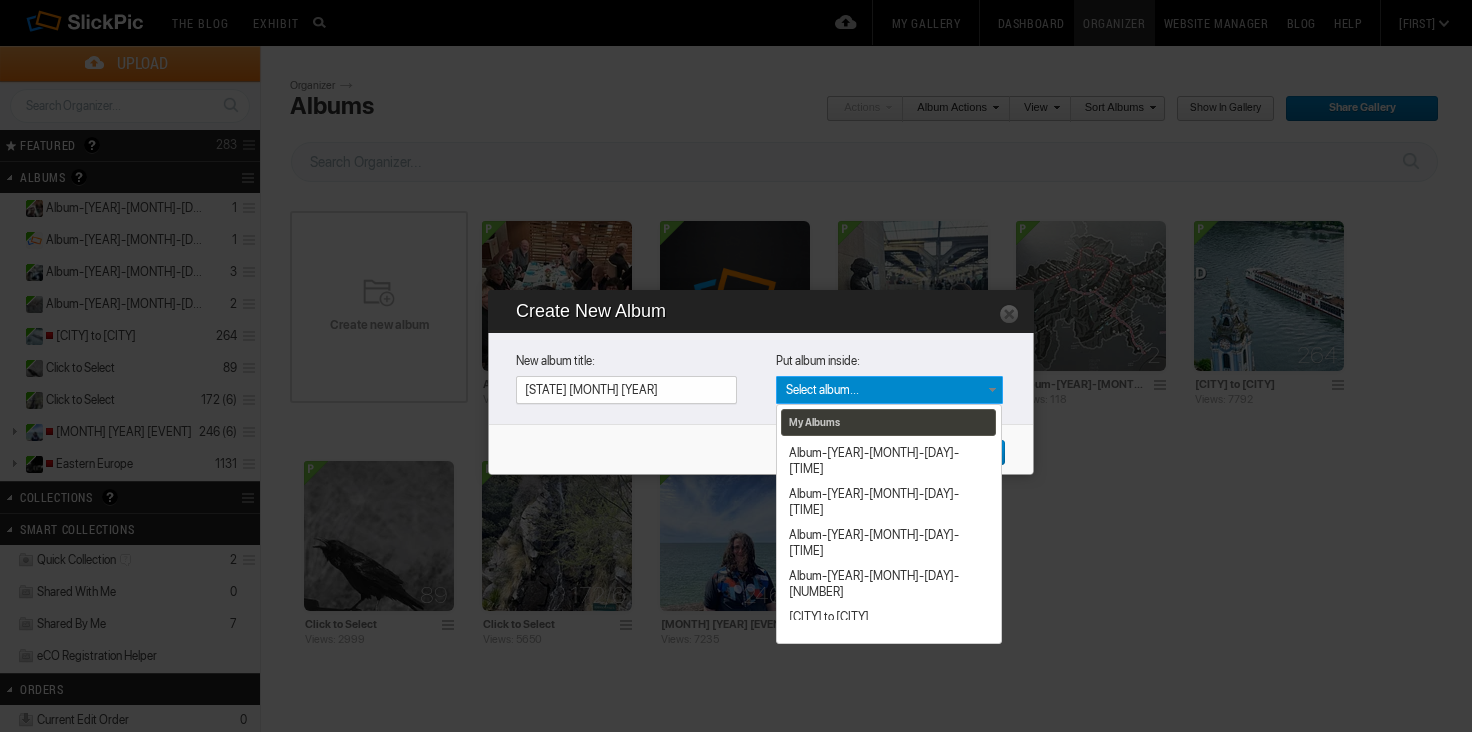 click on "New album title:
Michigan August 2025
Put album inside:
Select album..." at bounding box center [763, 368] 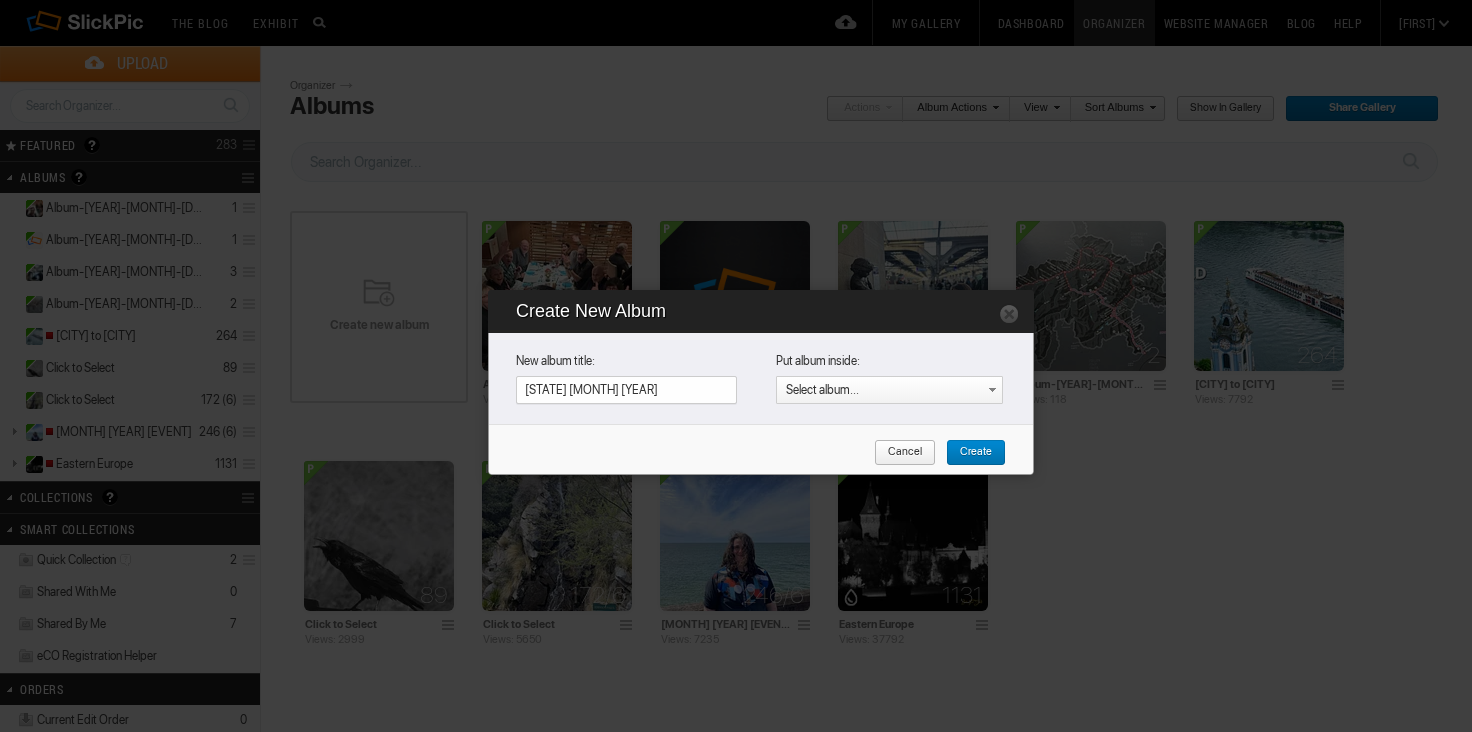 click on "Create" at bounding box center (969, 453) 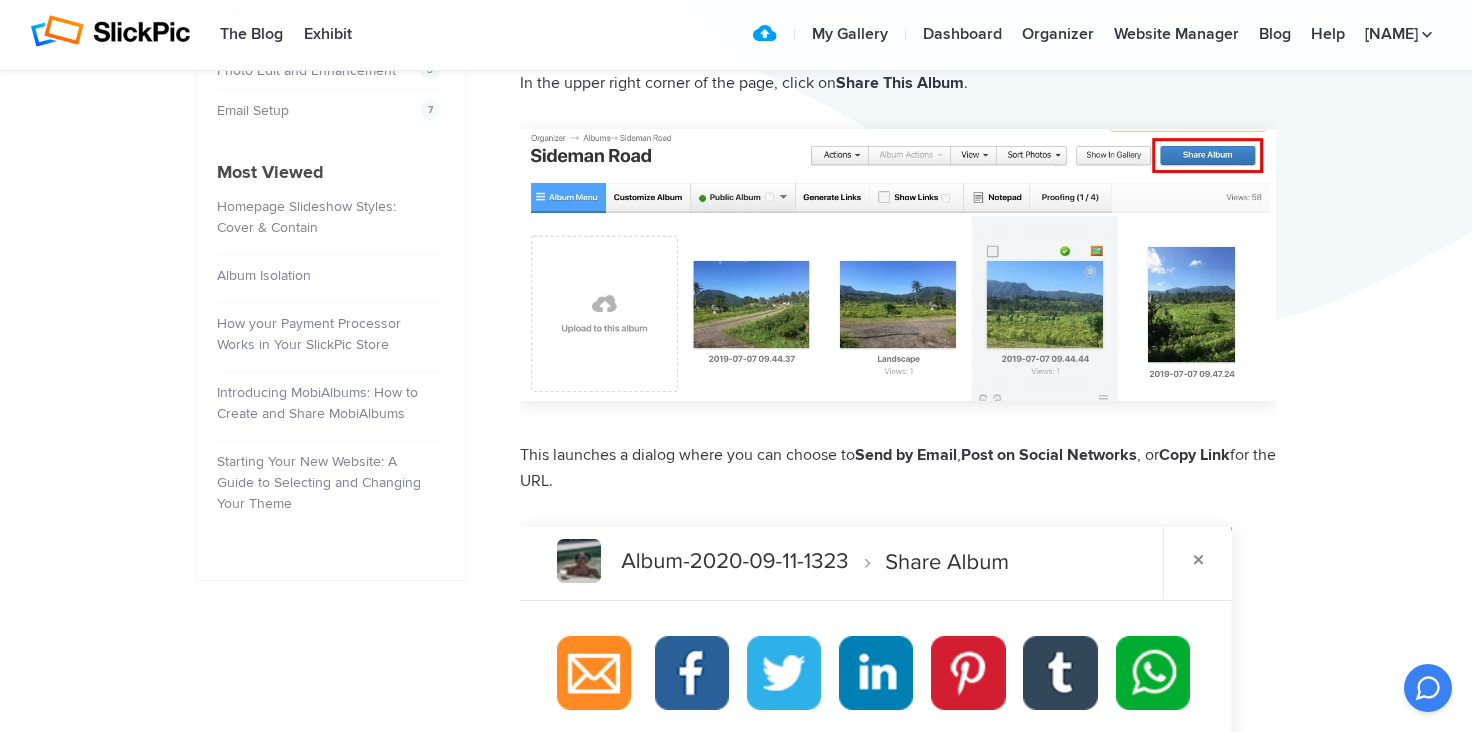 scroll, scrollTop: 784, scrollLeft: 0, axis: vertical 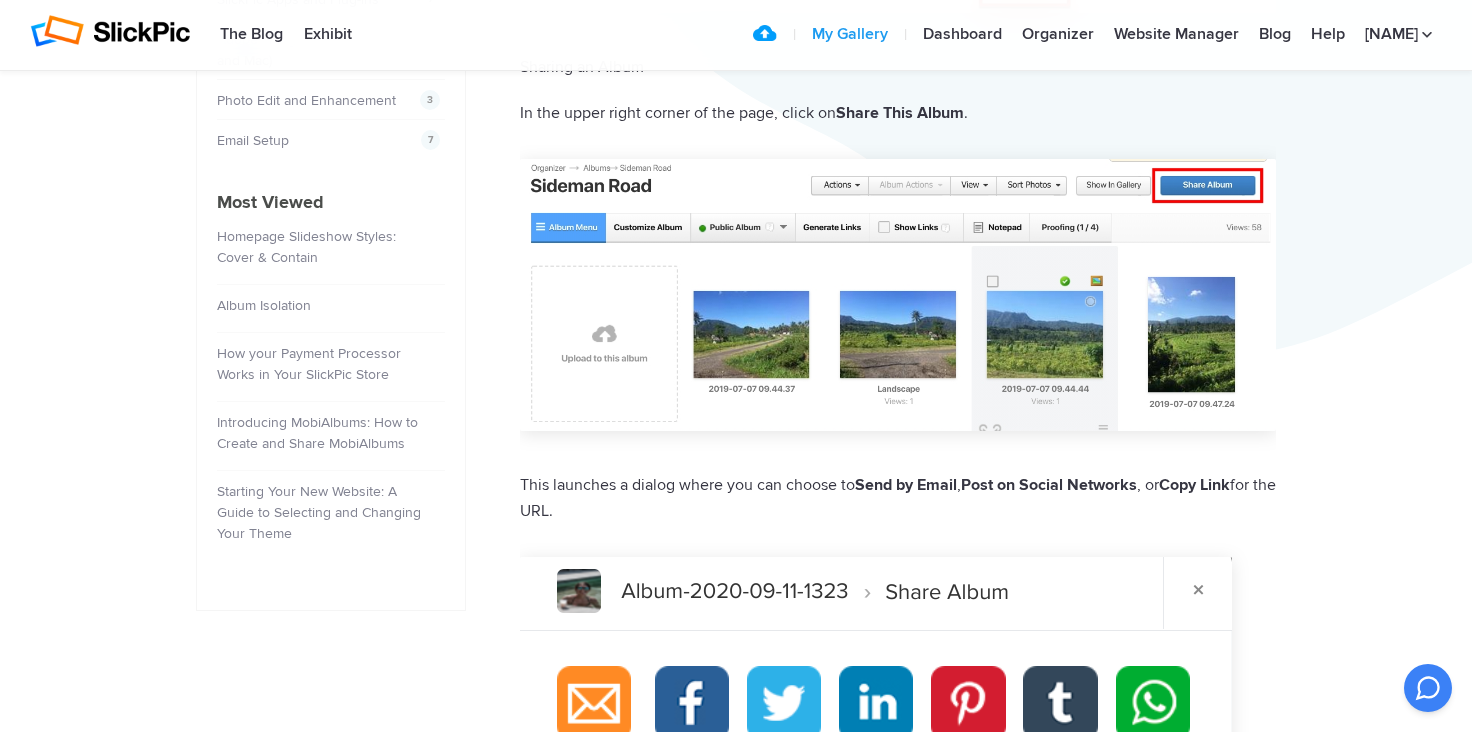 click on "My Gallery" at bounding box center (850, 35) 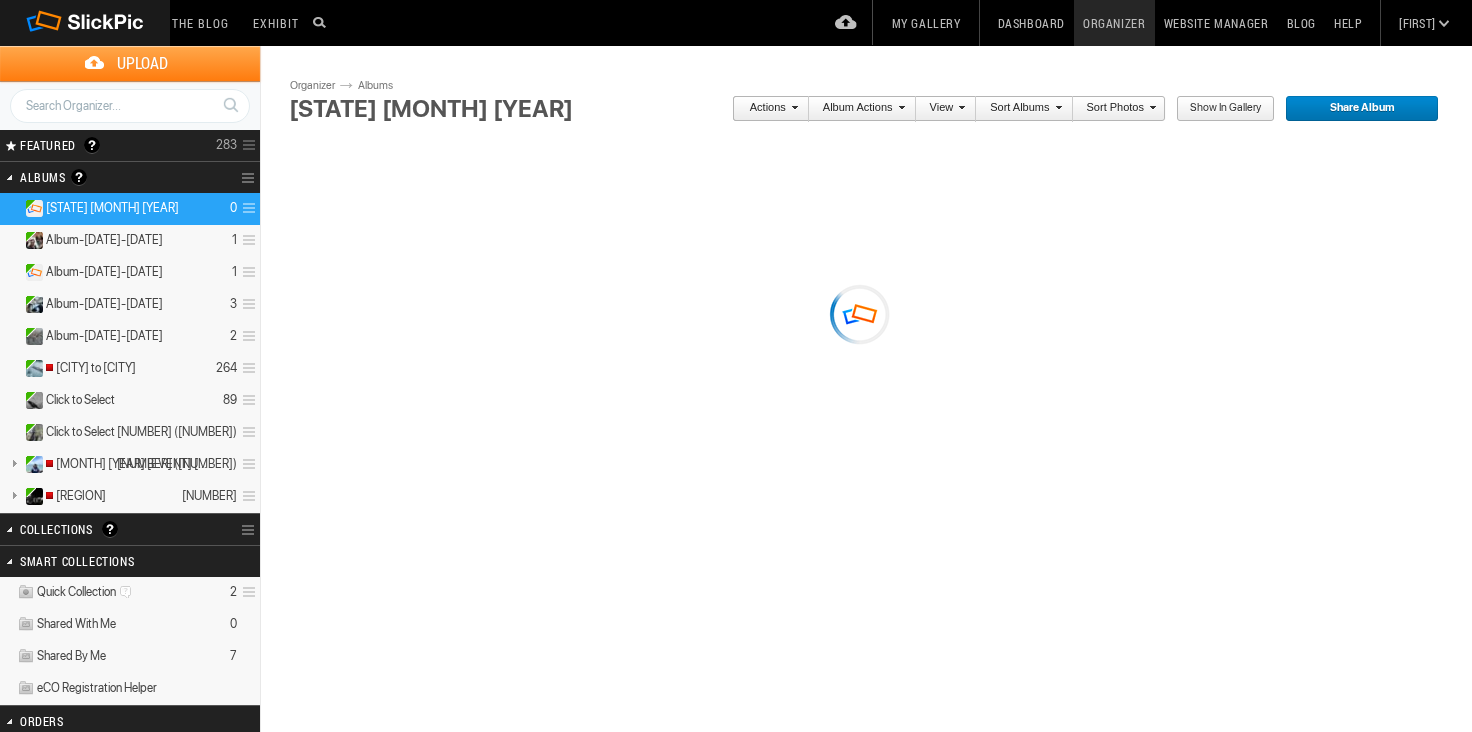 scroll, scrollTop: 0, scrollLeft: 0, axis: both 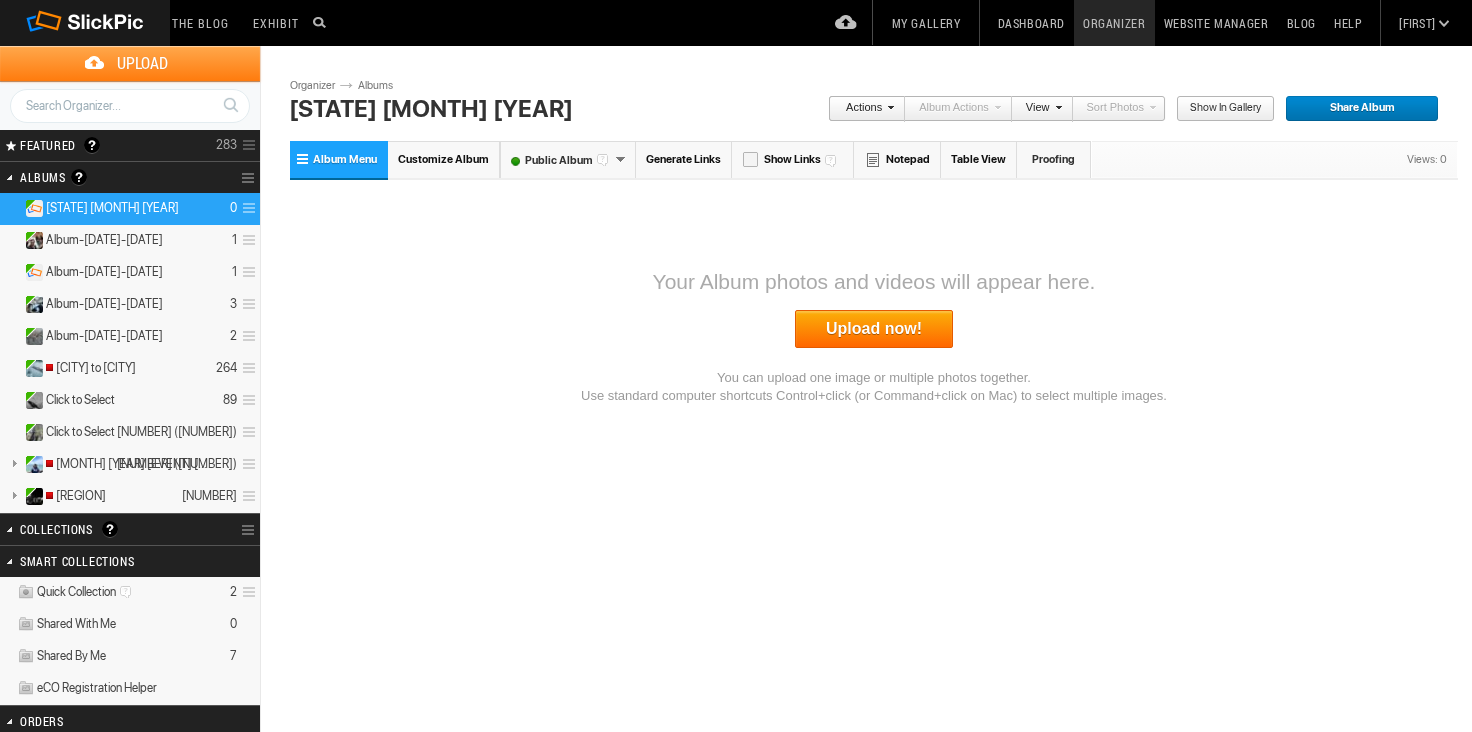 click on "Upload now!" at bounding box center [874, 329] 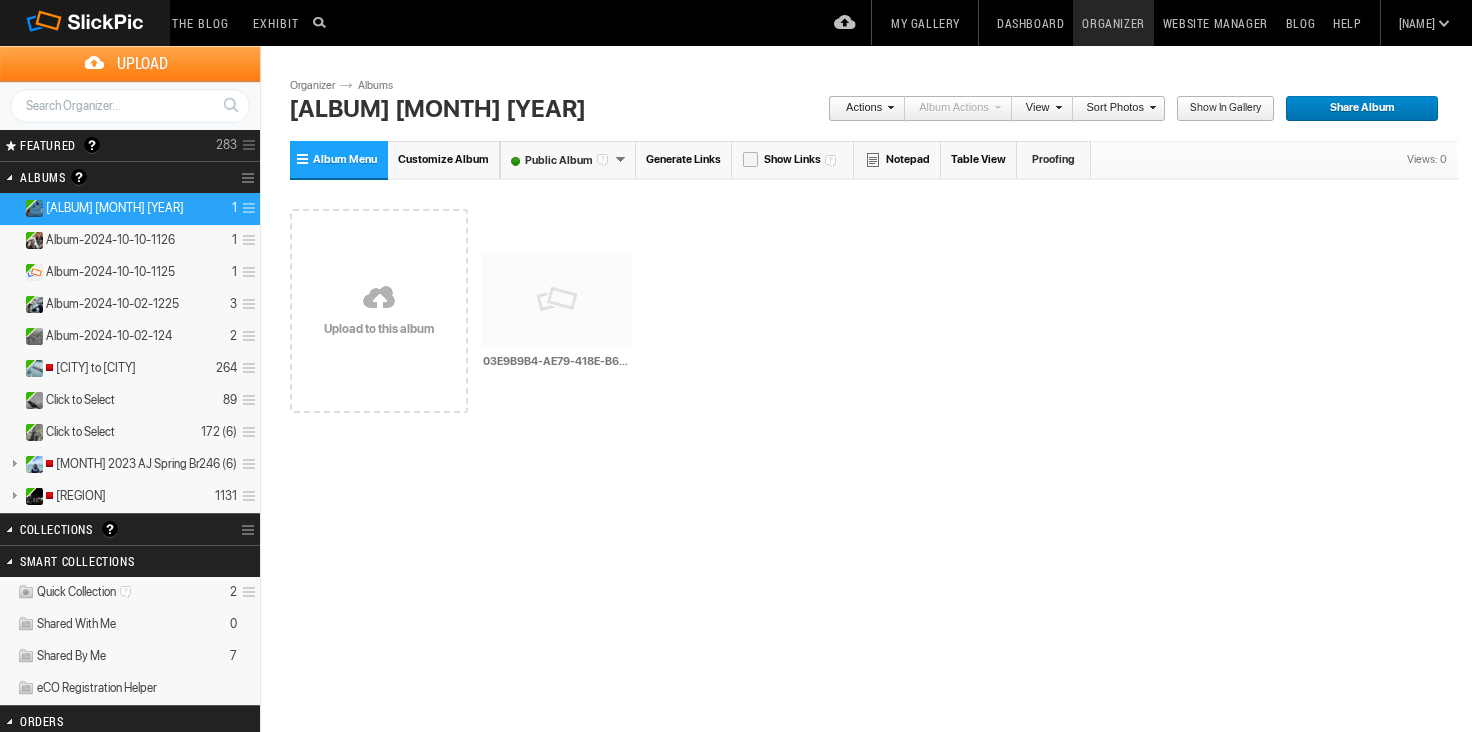 scroll, scrollTop: 0, scrollLeft: 0, axis: both 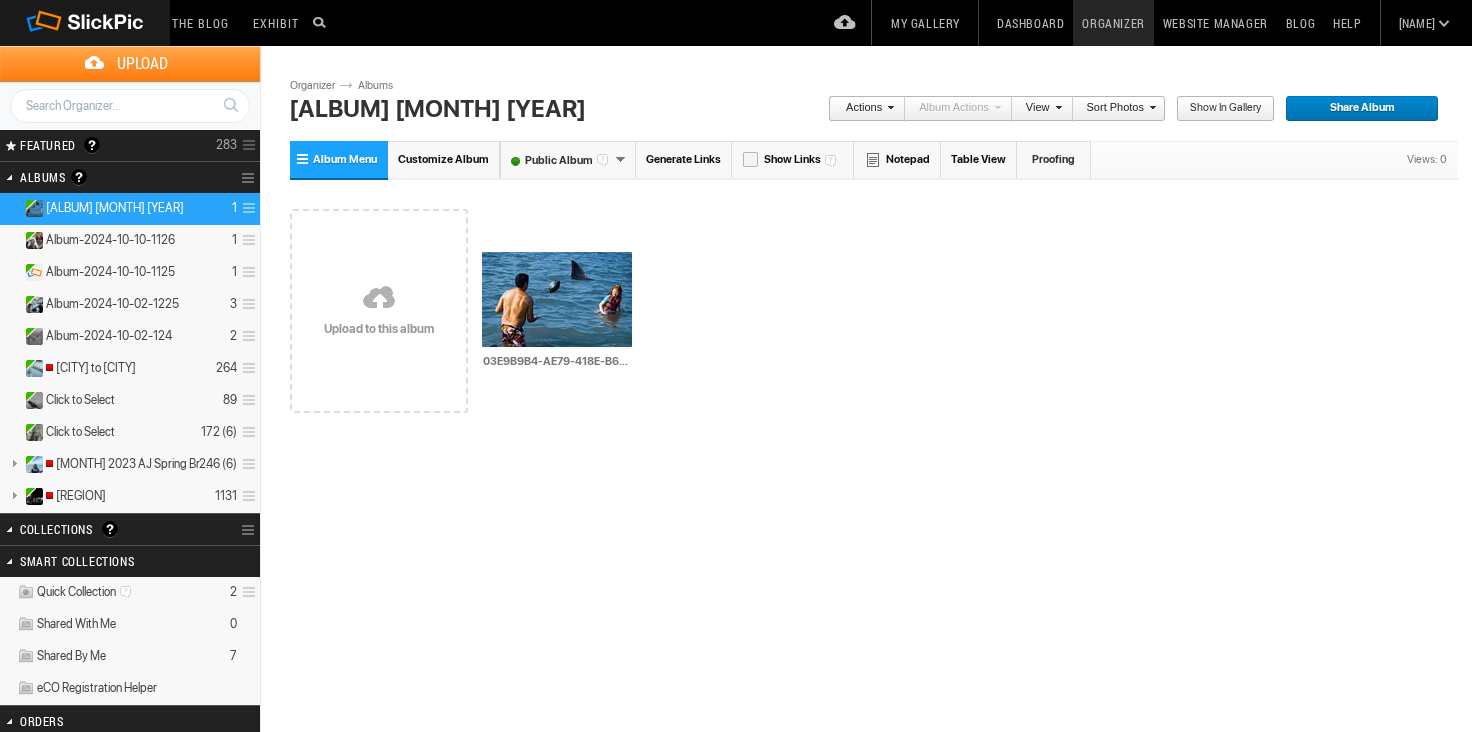 click on "Share Album" at bounding box center (1355, 109) 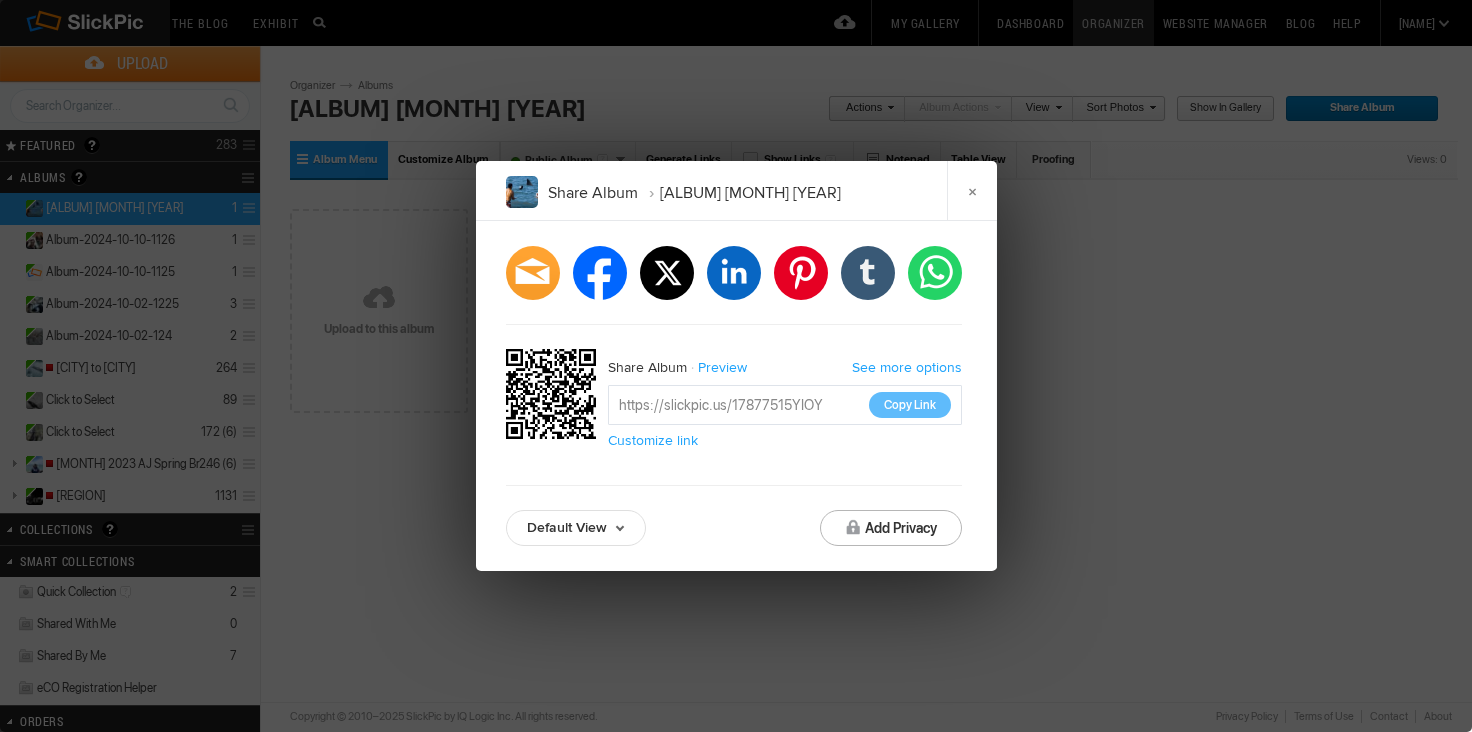 click on "See more options" 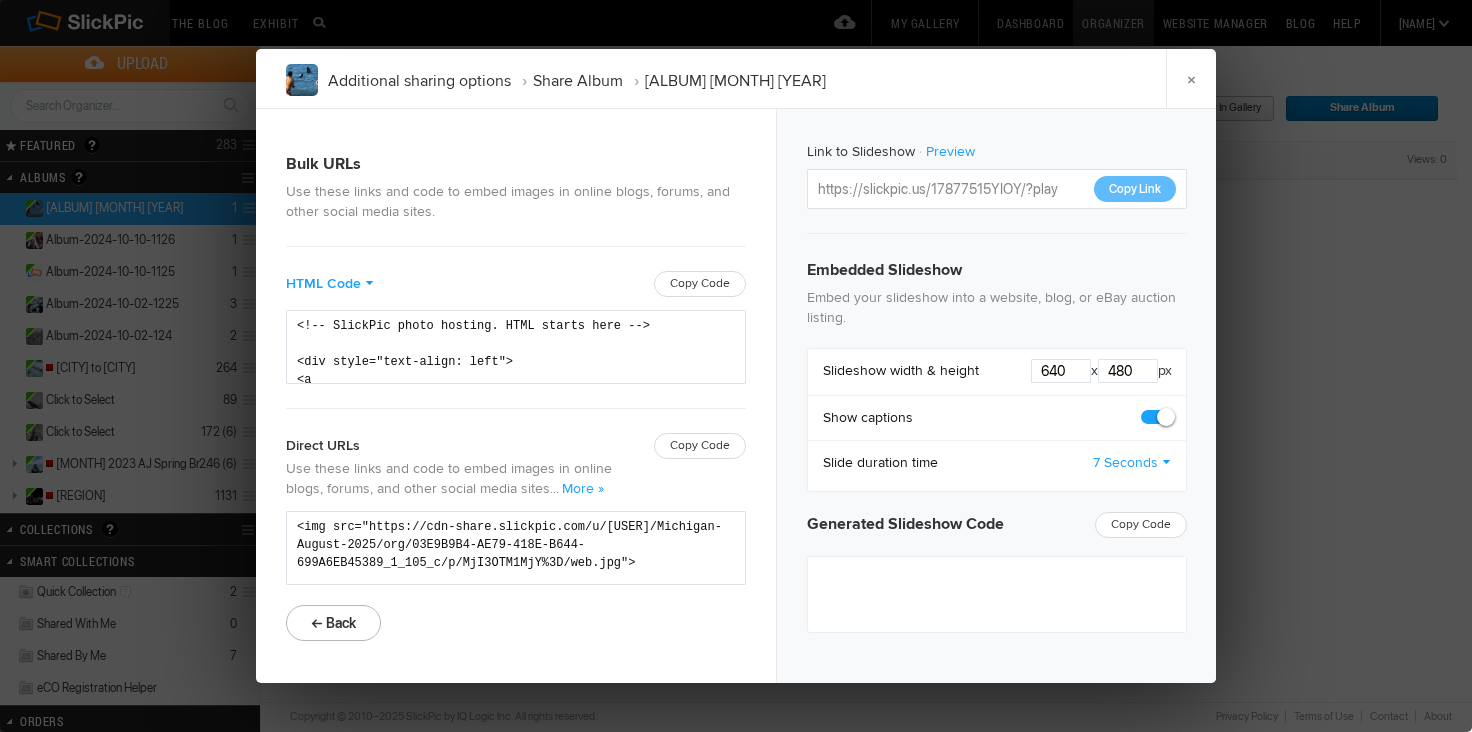 type on "<iframe src="https://www.slickpic.com/slideshow/simple/view/width/640/height/480/pause/7/title/1/c/0/o/0/a/1026706/u/318532" width="640" height="480" frameborder=0 margin=0 allowfullscreen></iframe>" 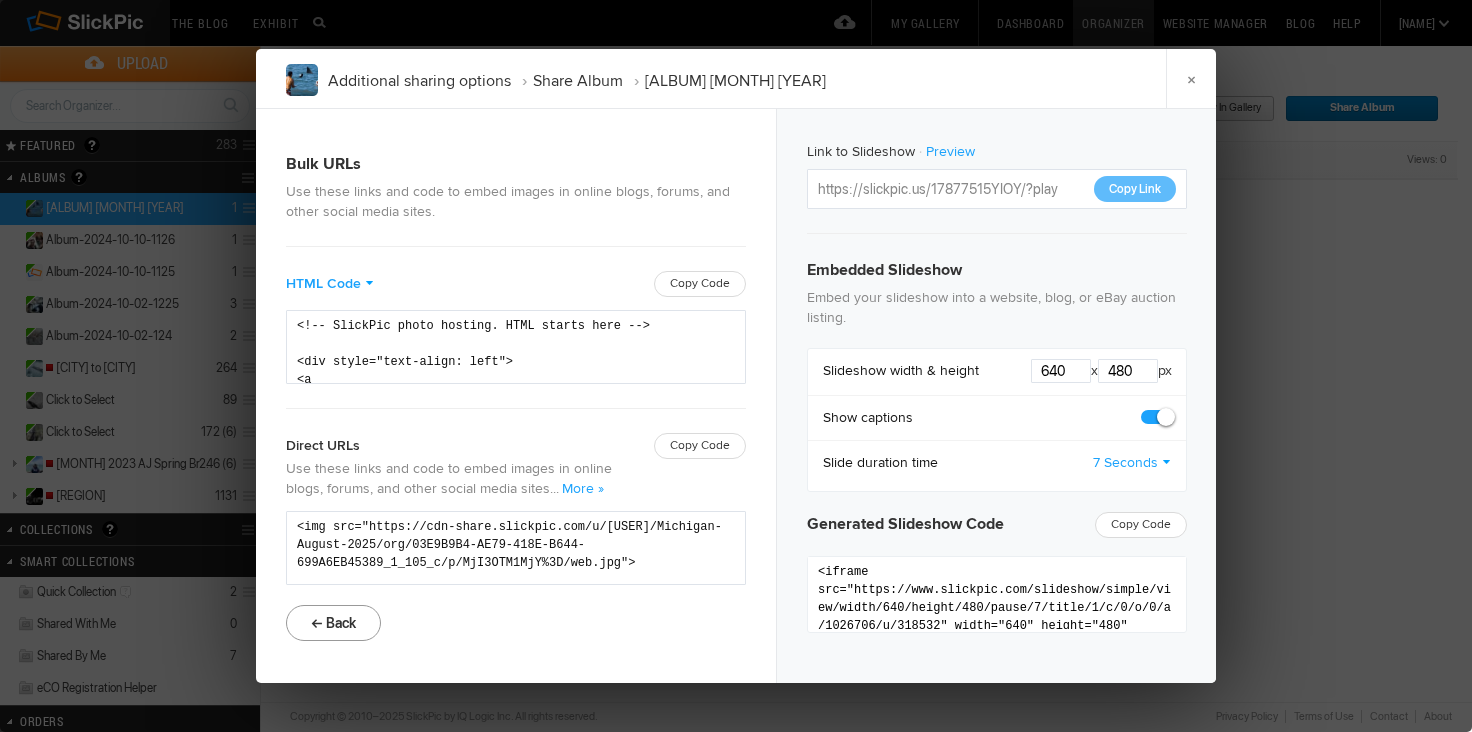 click on "← Back" 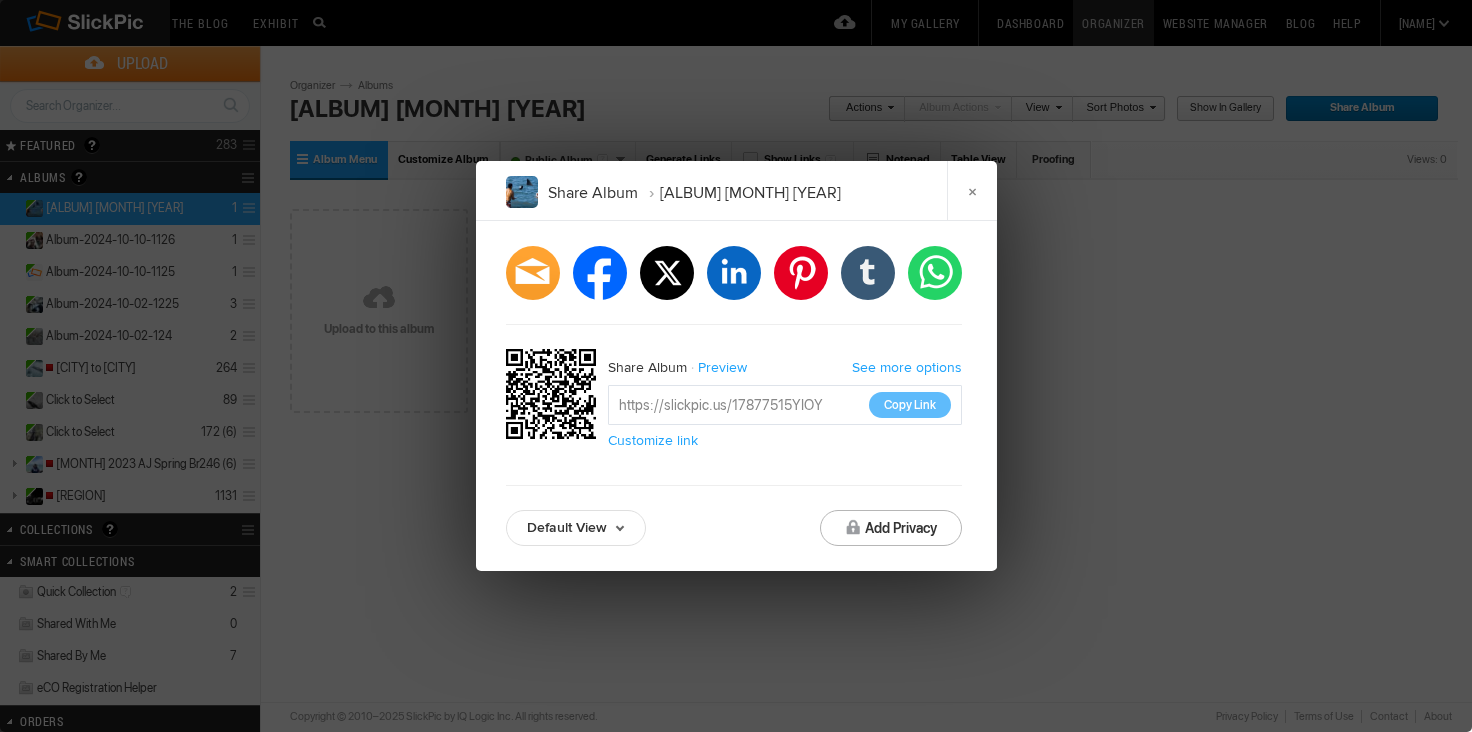 click on "×" 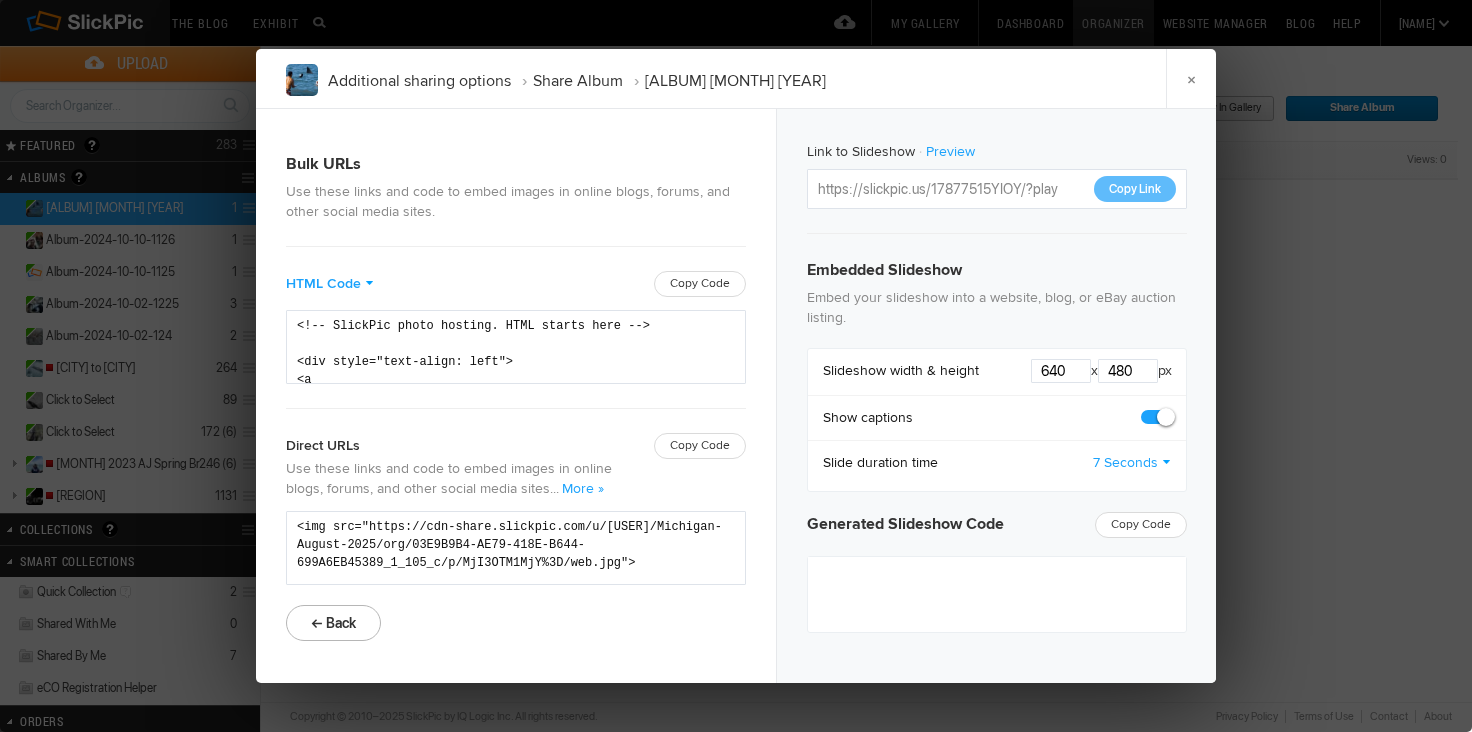 type on "<iframe src="https://www.slickpic.com/slideshow/simple/view/width/640/height/480/pause/7/title/1/c/0/o/0/a/1026706/u/318532" width="640" height="480" frameborder=0 margin=0 allowfullscreen></iframe>" 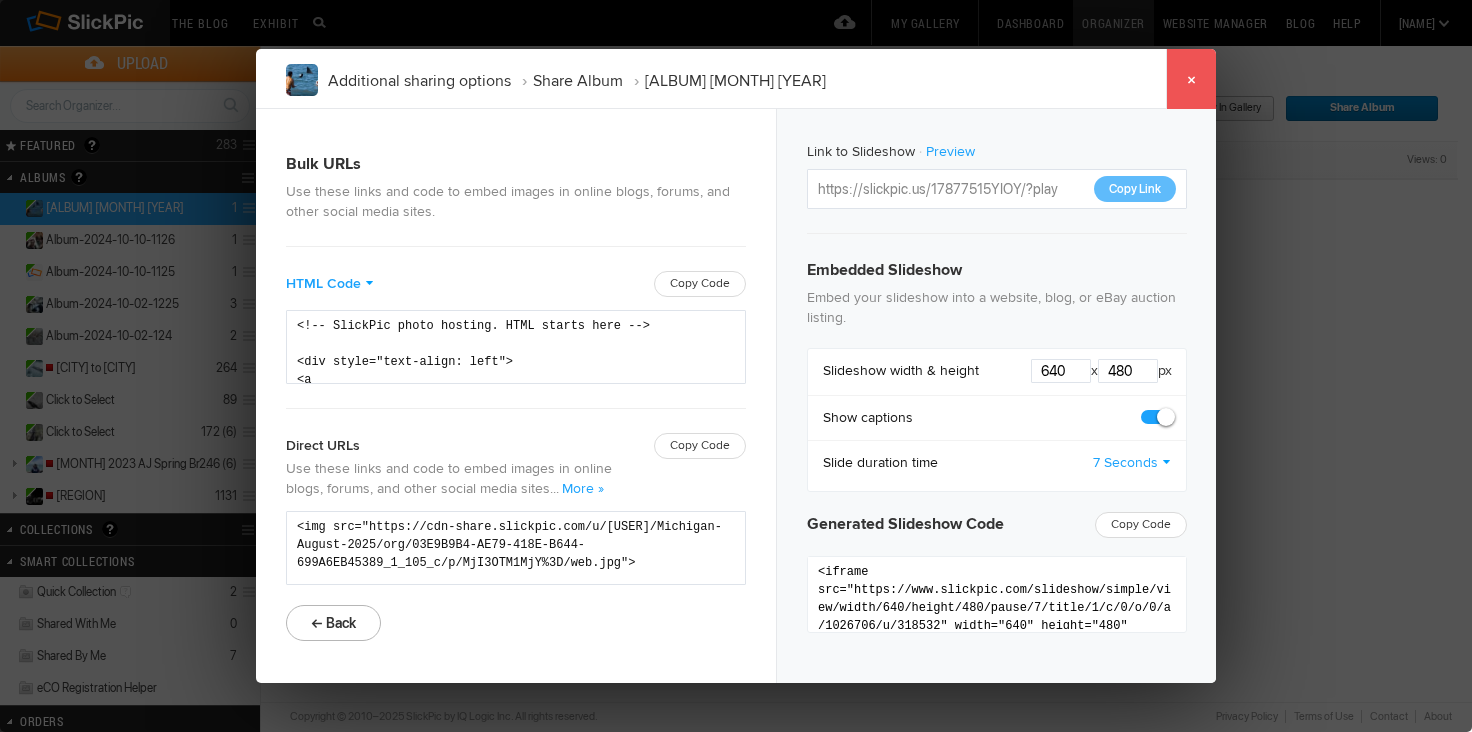 click on "×" 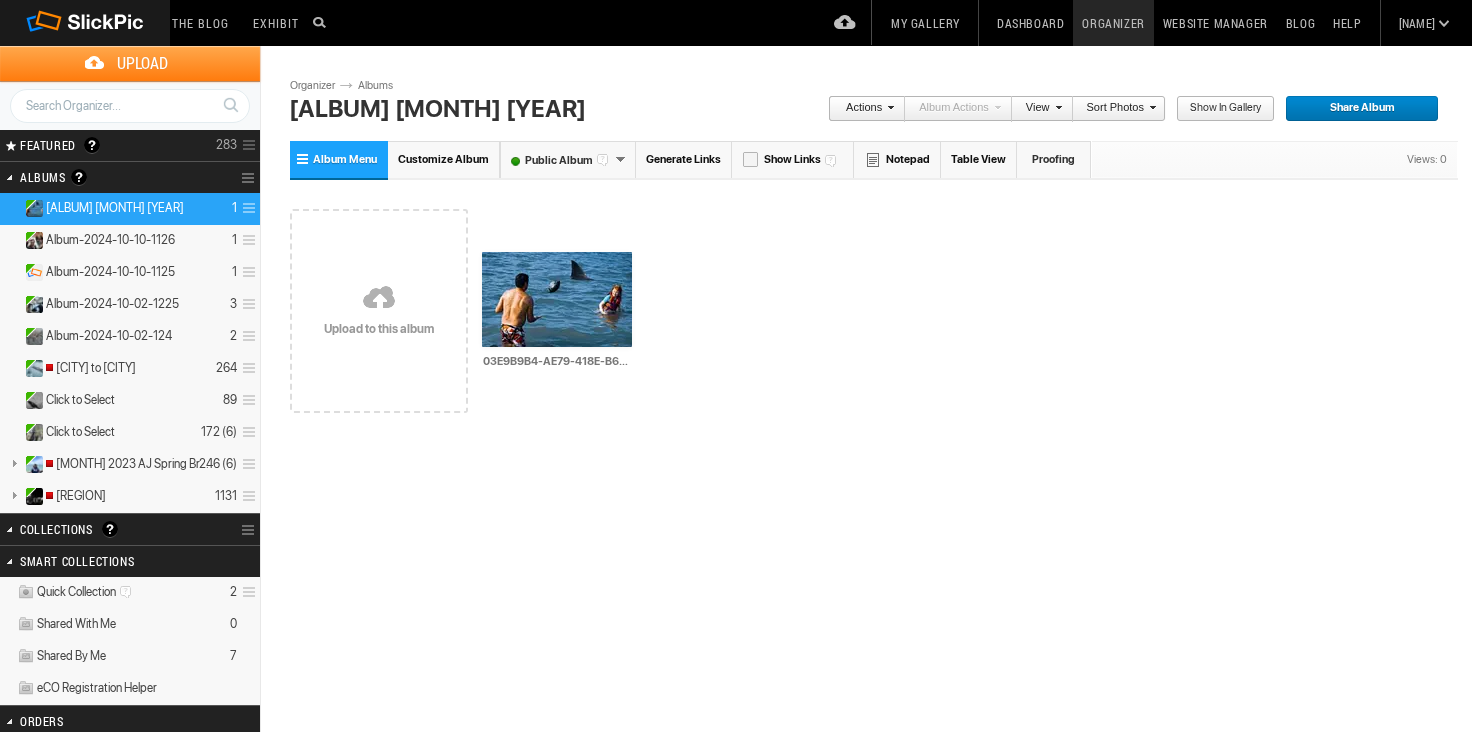 click on "Share Album" at bounding box center (1355, 109) 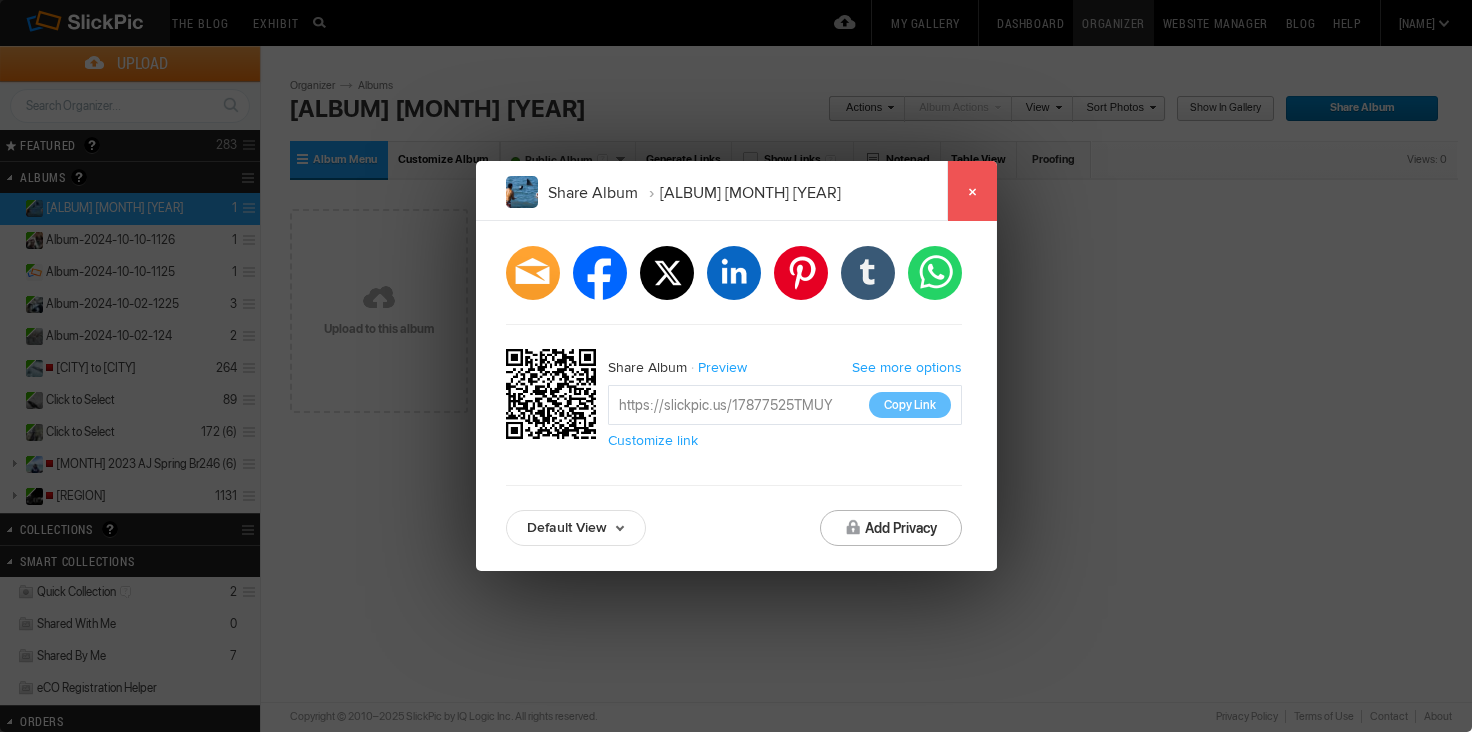 click on "×" 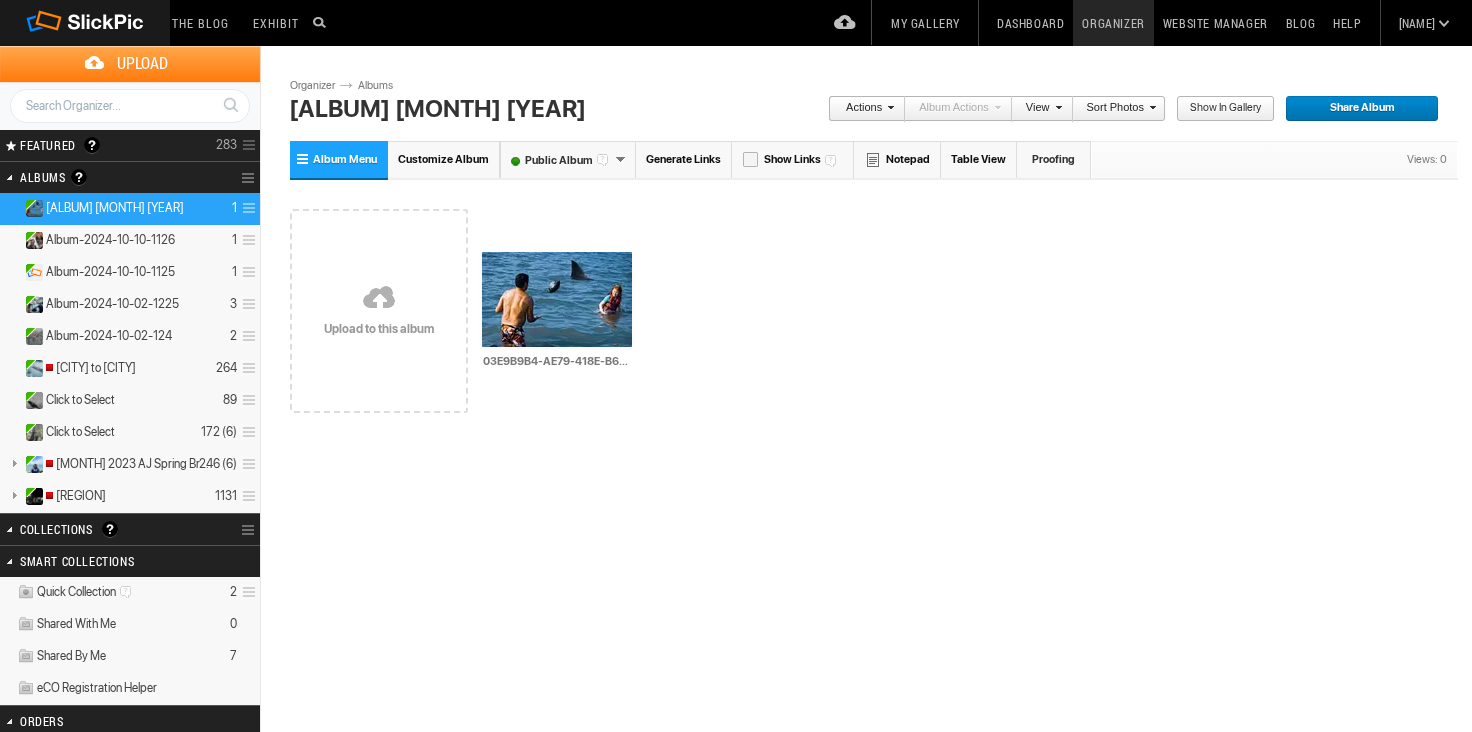 click on "Album Menu" at bounding box center (345, 159) 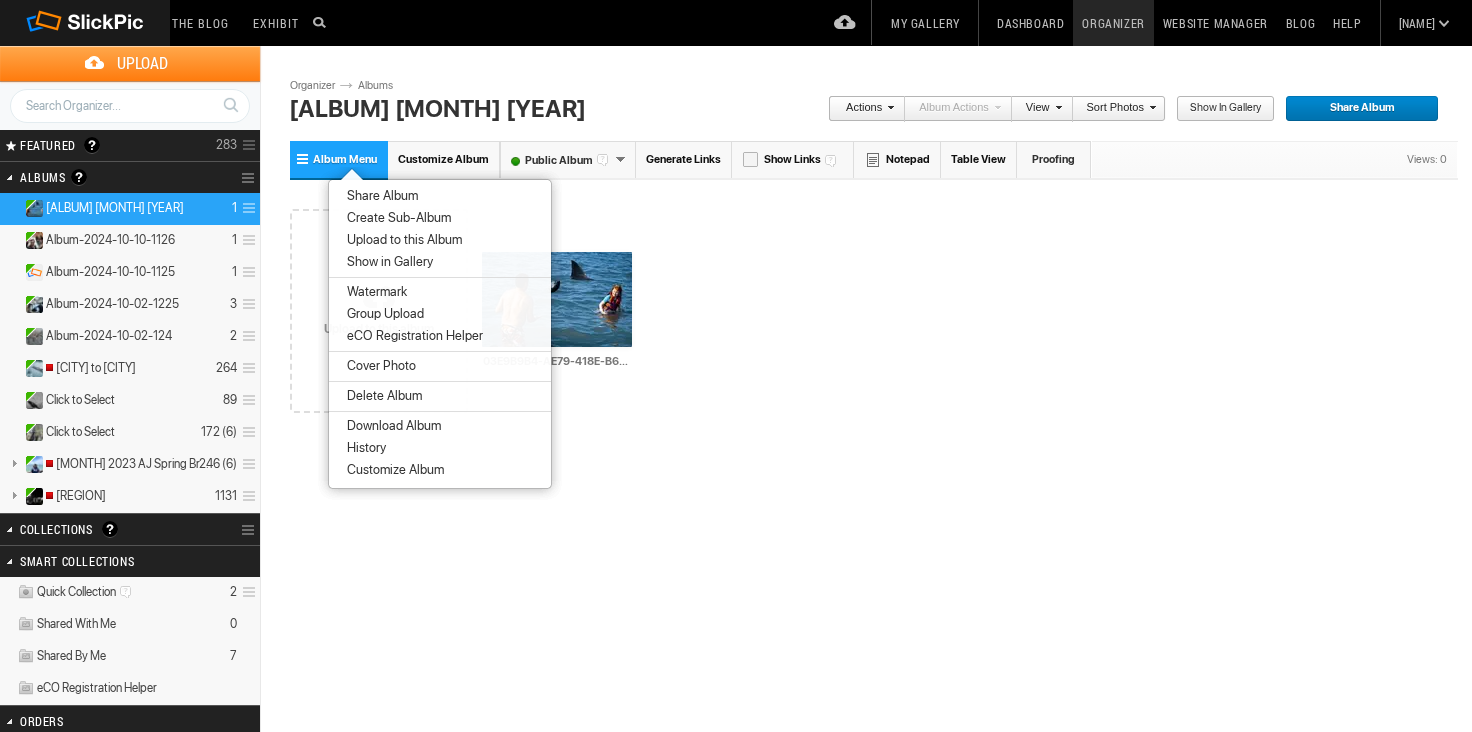 click on "Group Upload" at bounding box center [440, 314] 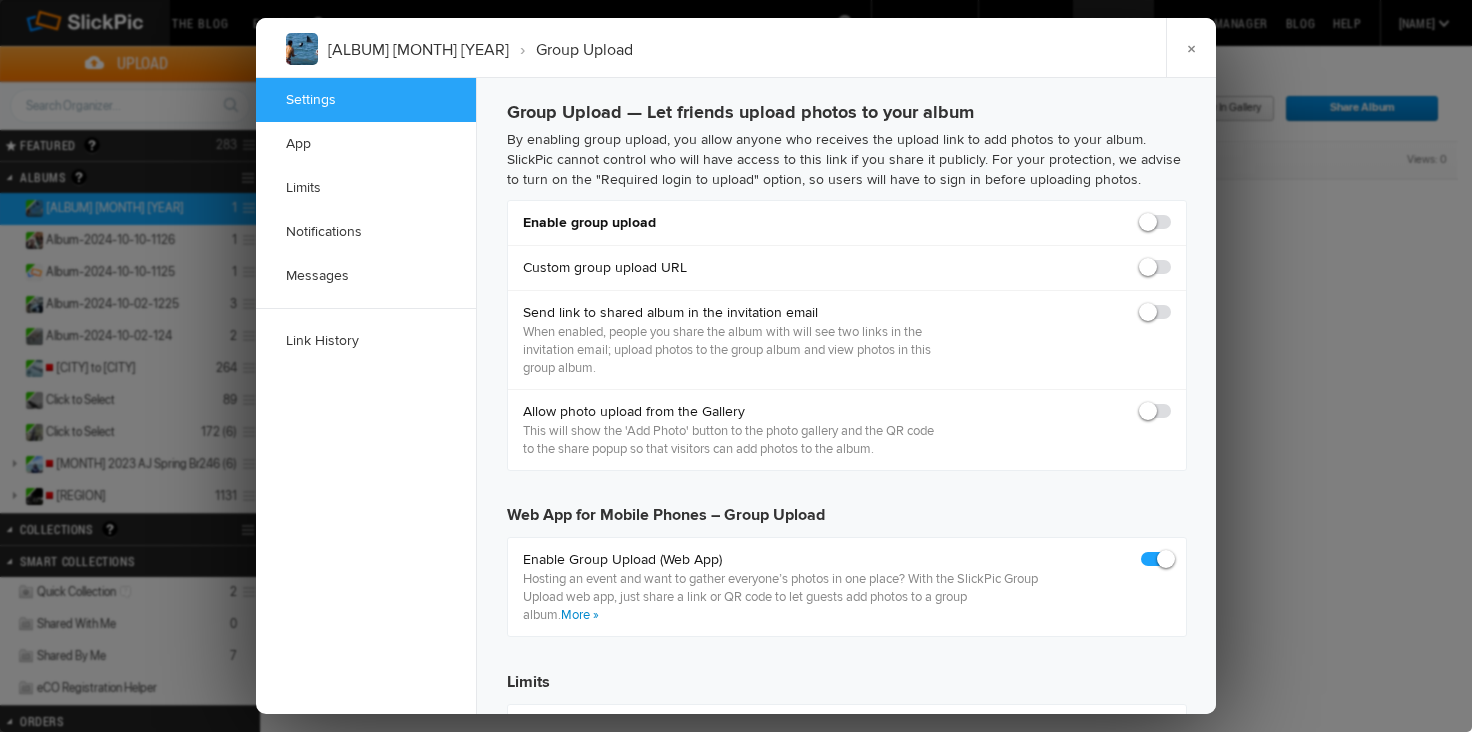 checkbox on "true" 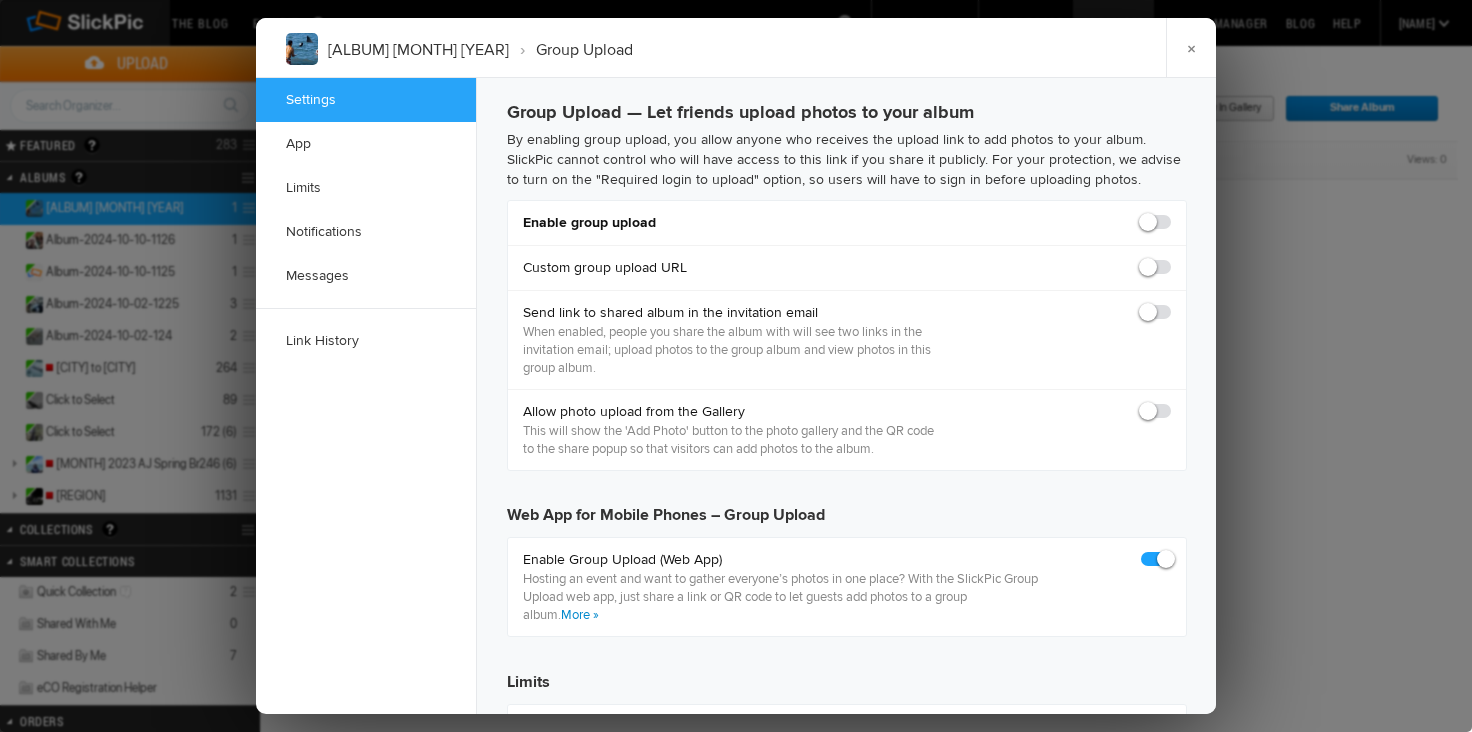 scroll, scrollTop: 0, scrollLeft: 0, axis: both 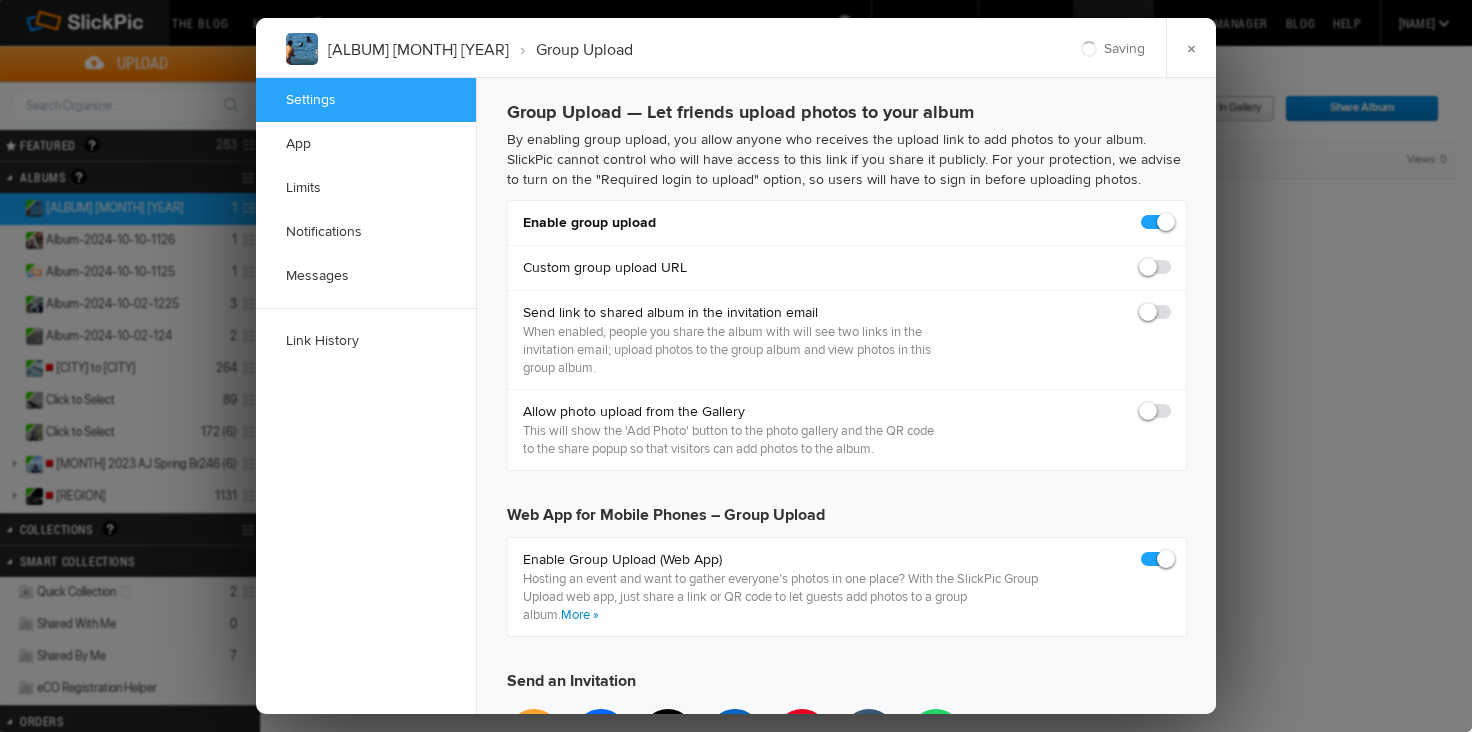 type on "https://slickpic.us/17877554M2wj" 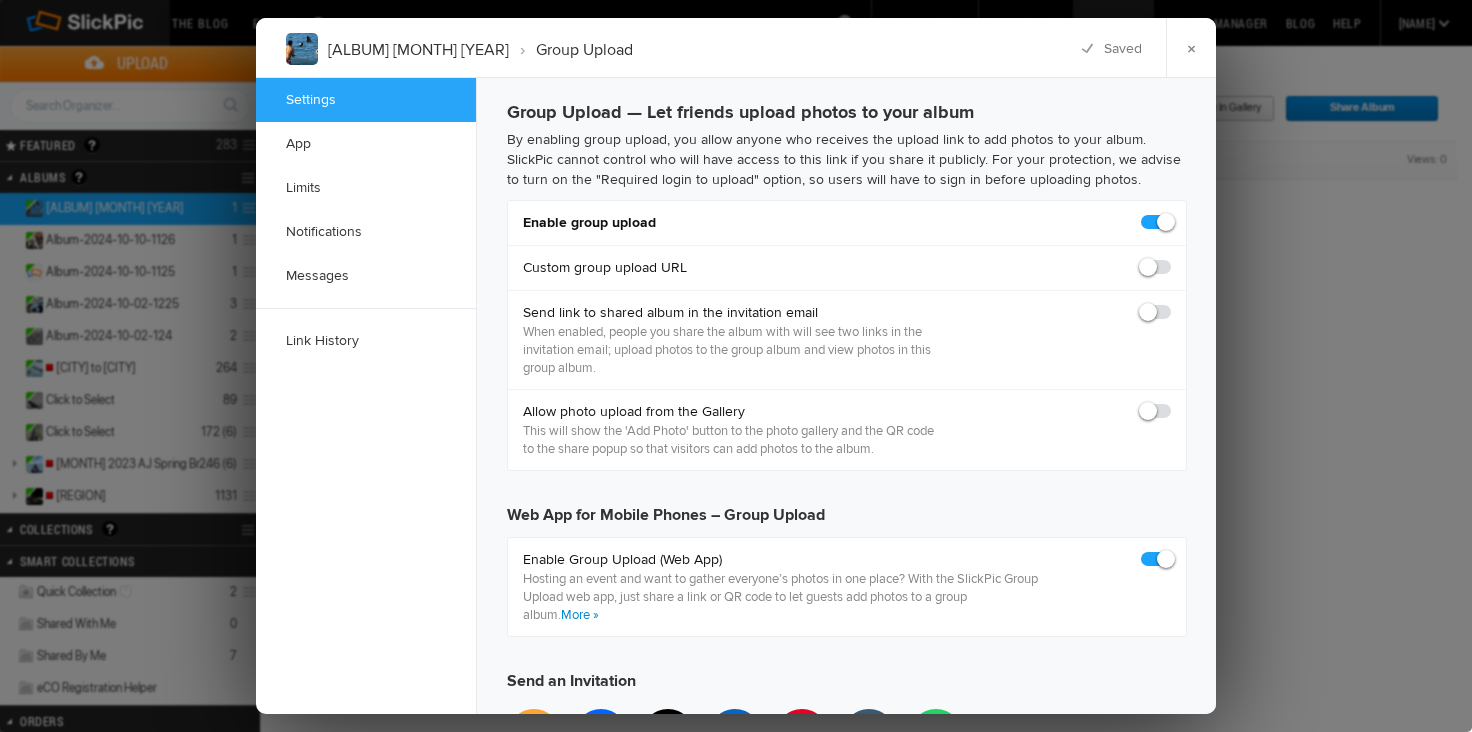 click 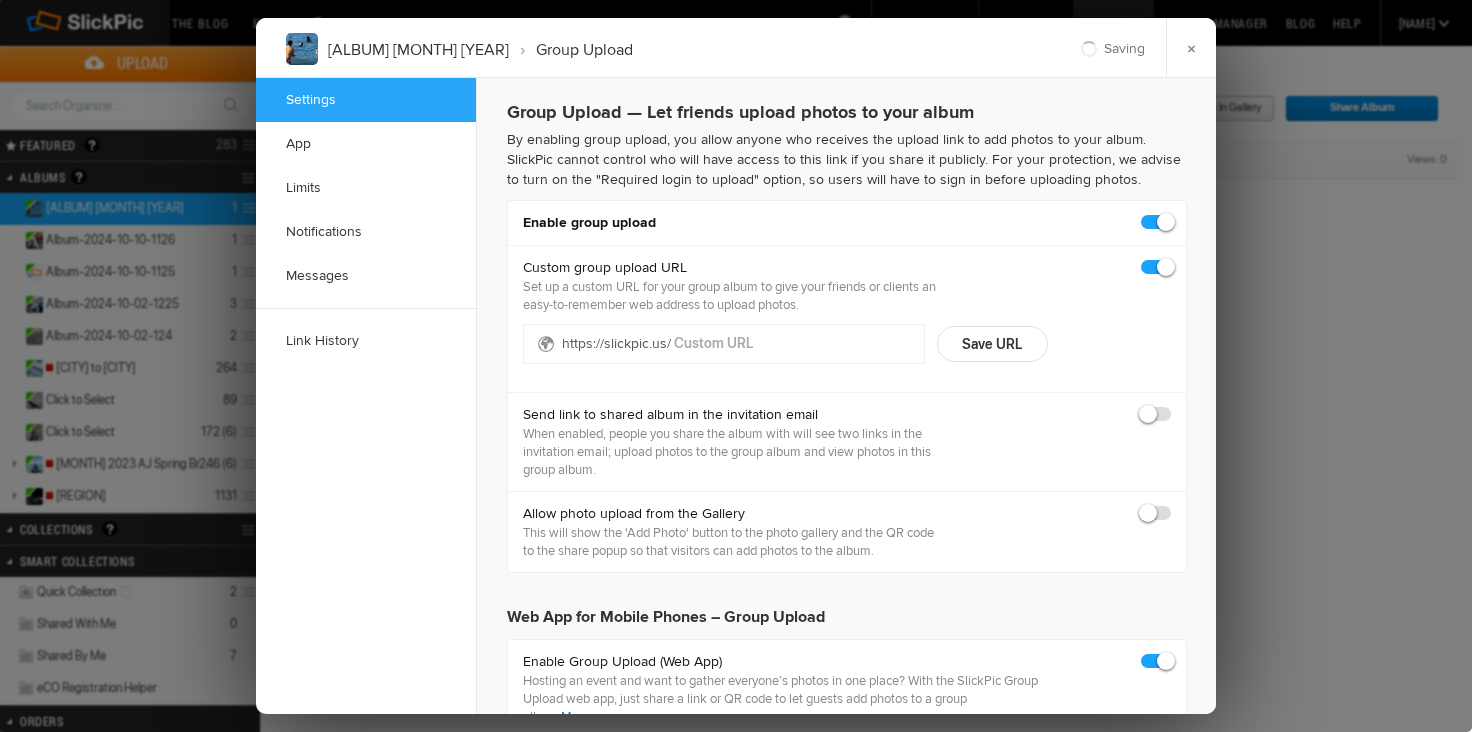 type on "https://slickpic.us/1787755532MT" 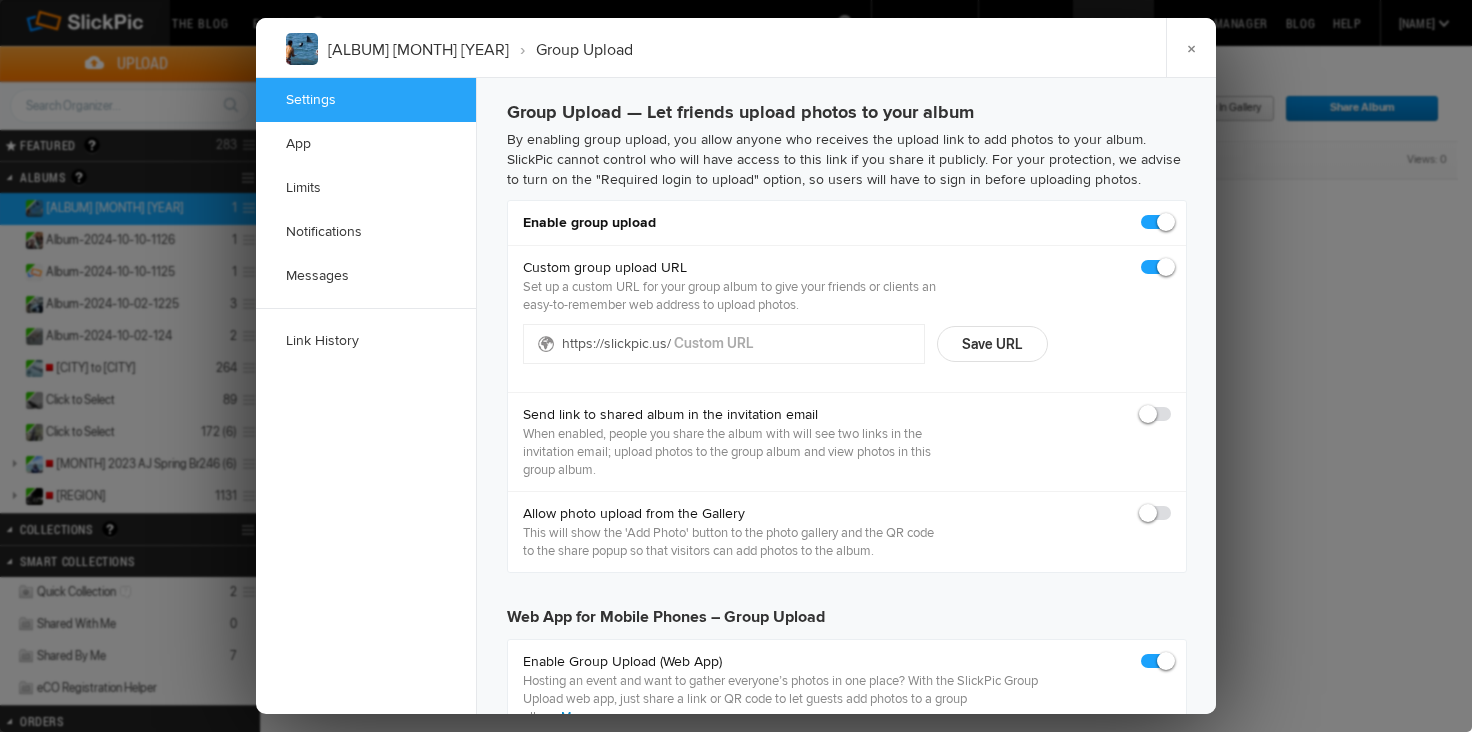 drag, startPoint x: 675, startPoint y: 343, endPoint x: 753, endPoint y: 345, distance: 78.025635 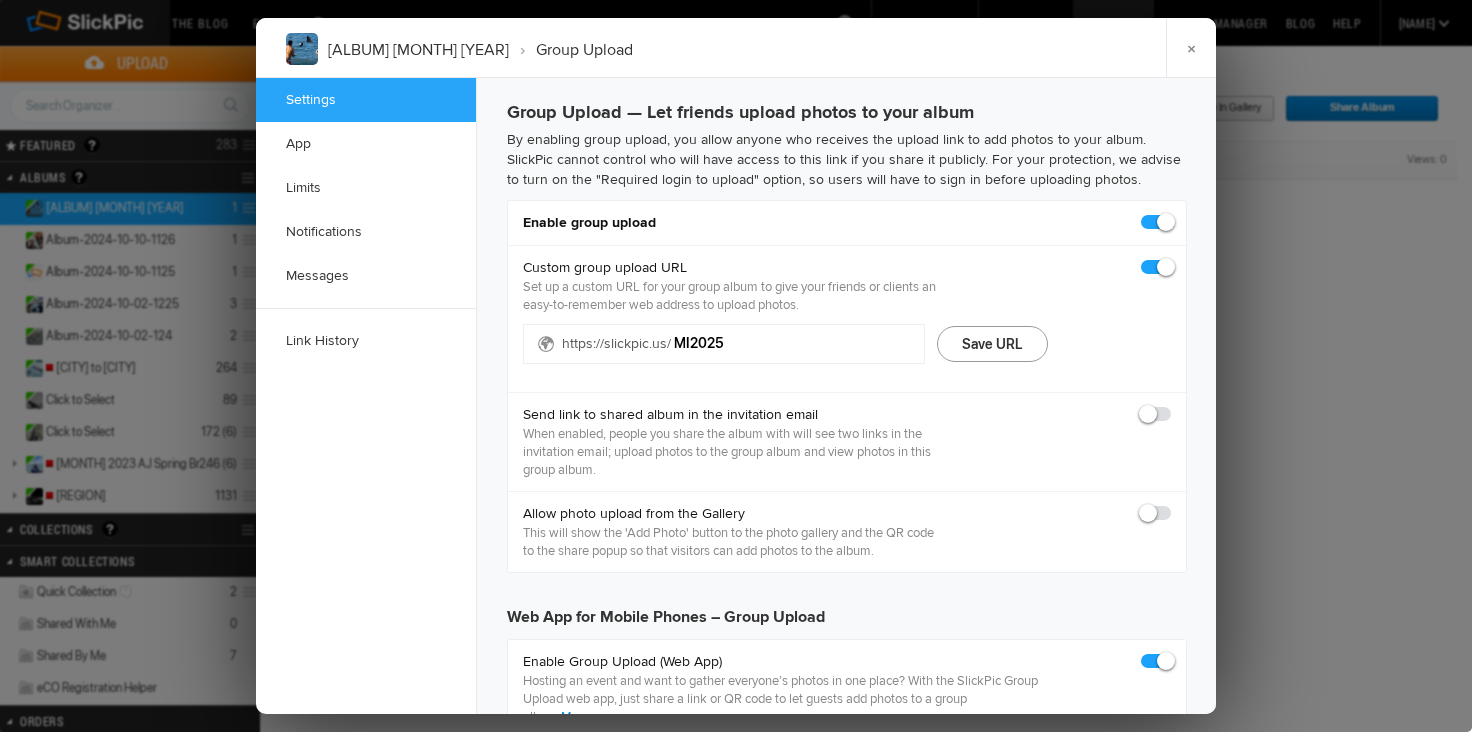 type on "MI2025" 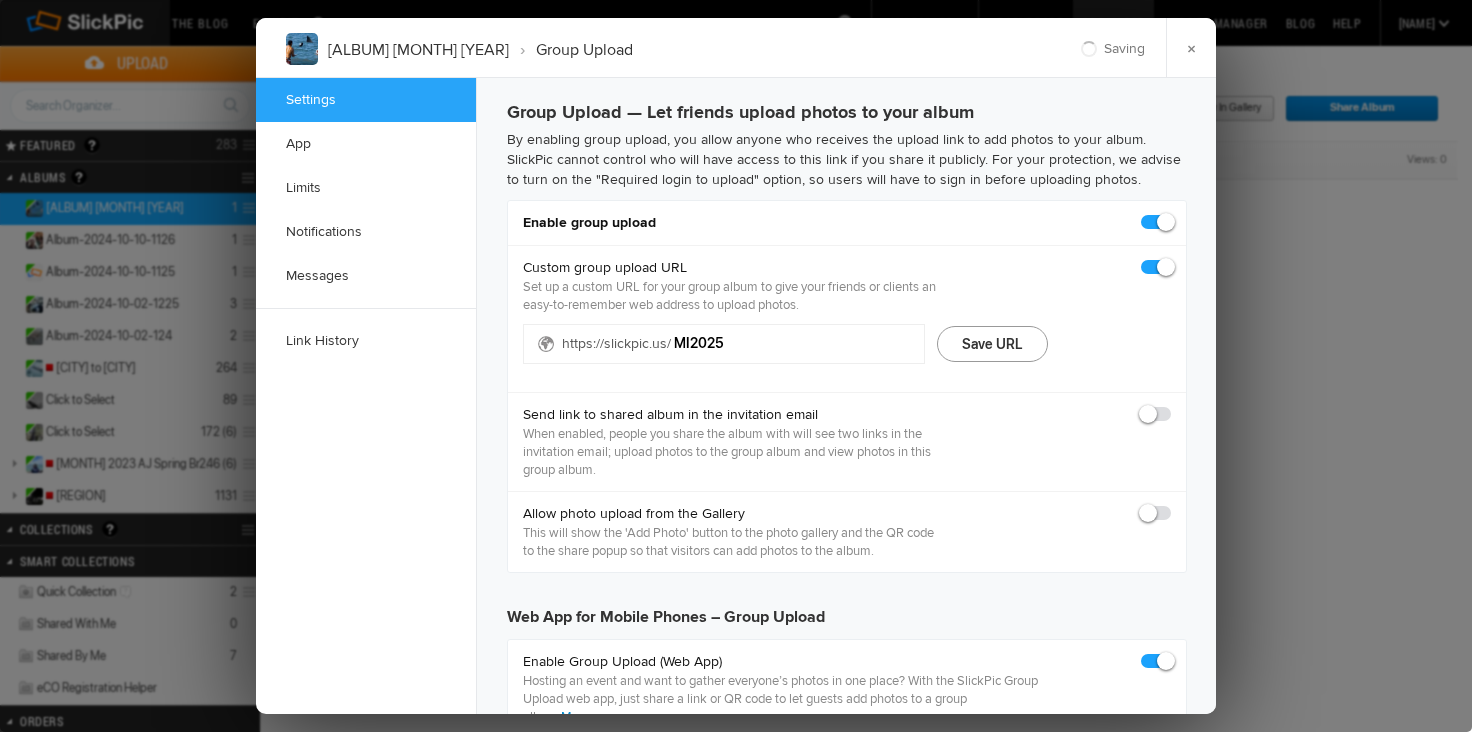 type on "https://slickpic.us/MI2025" 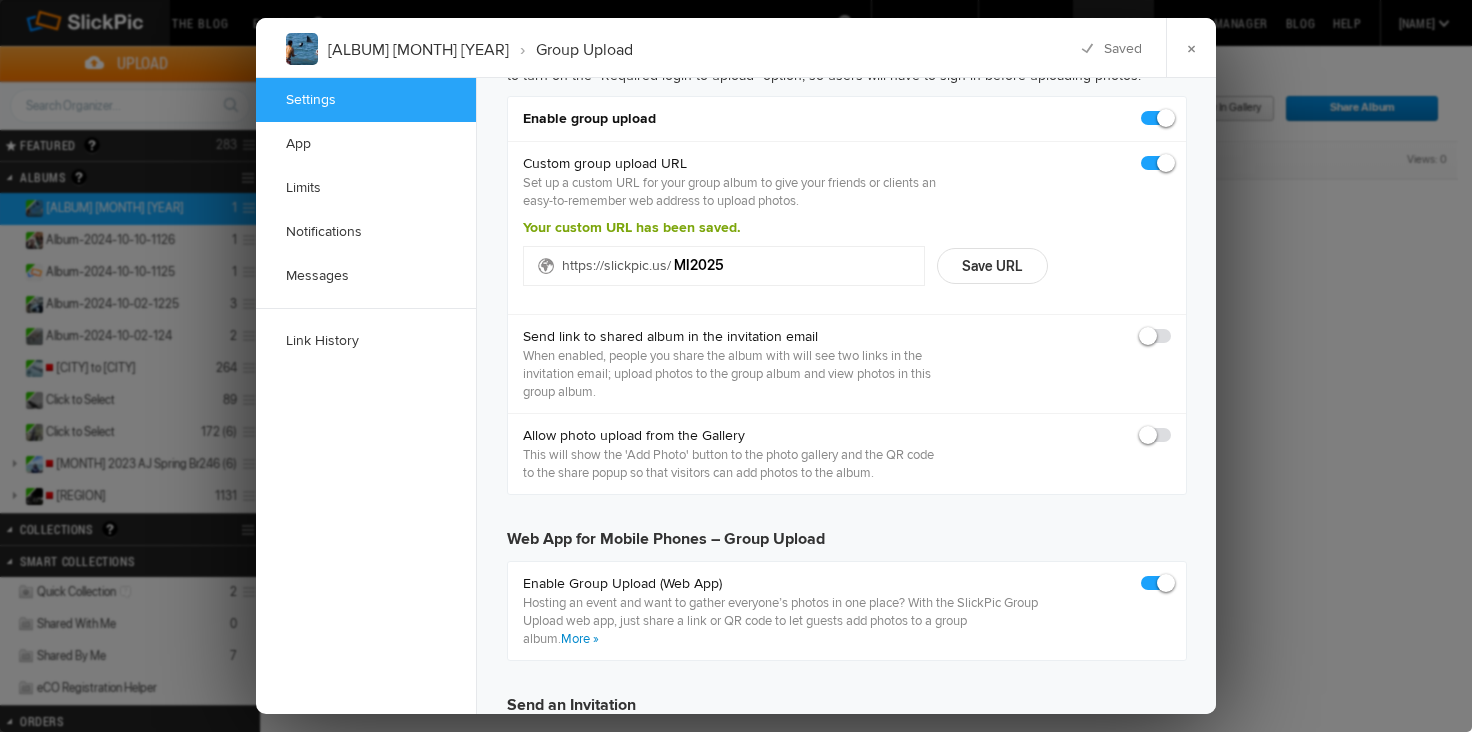 scroll, scrollTop: 123, scrollLeft: 0, axis: vertical 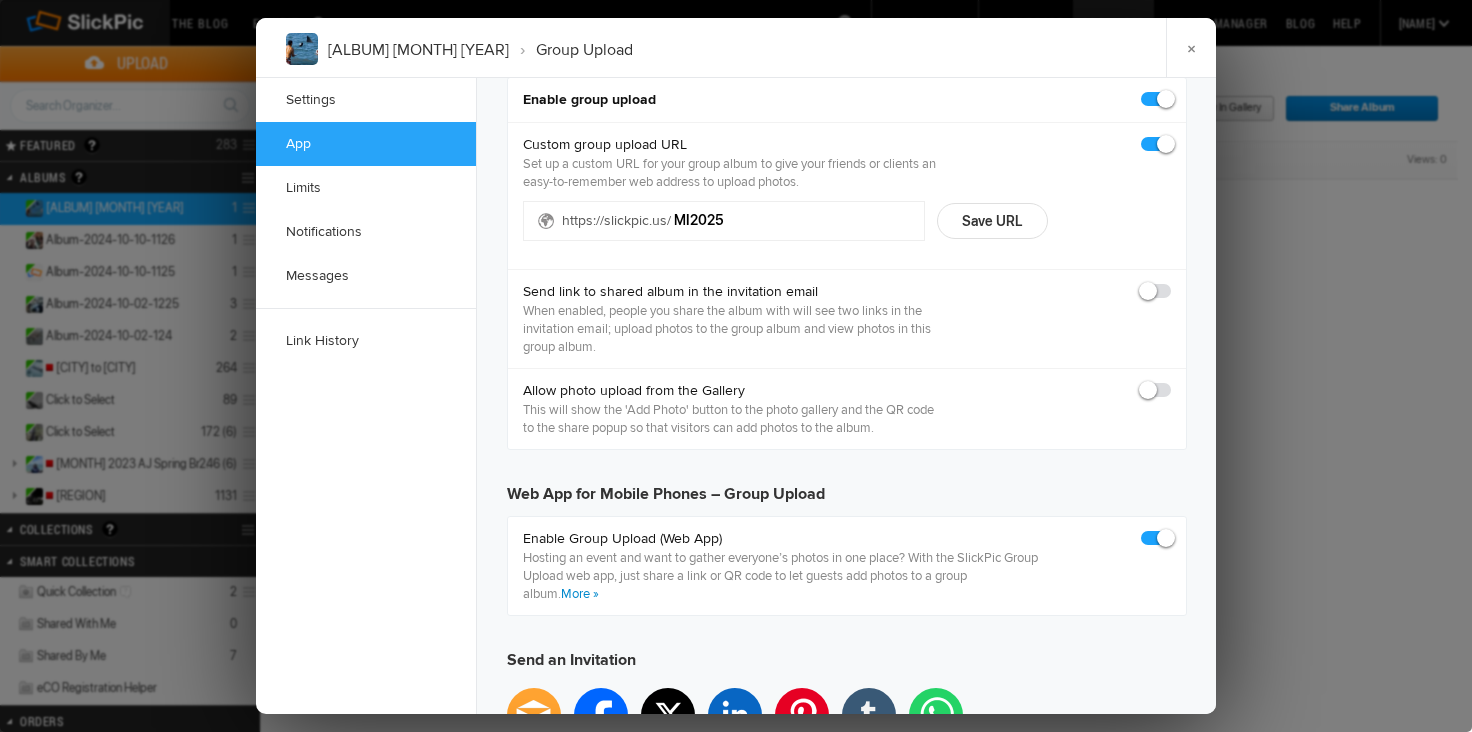 click 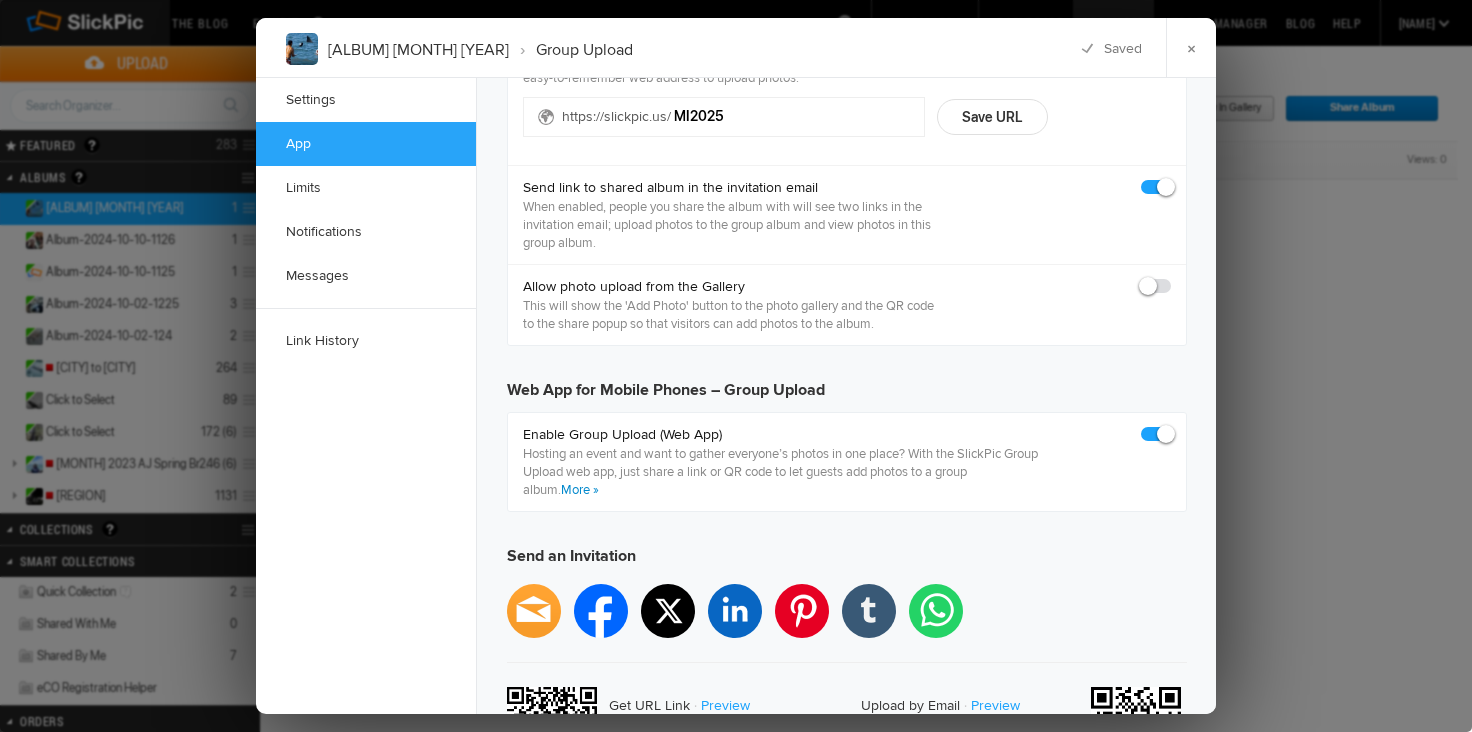 scroll, scrollTop: 232, scrollLeft: 0, axis: vertical 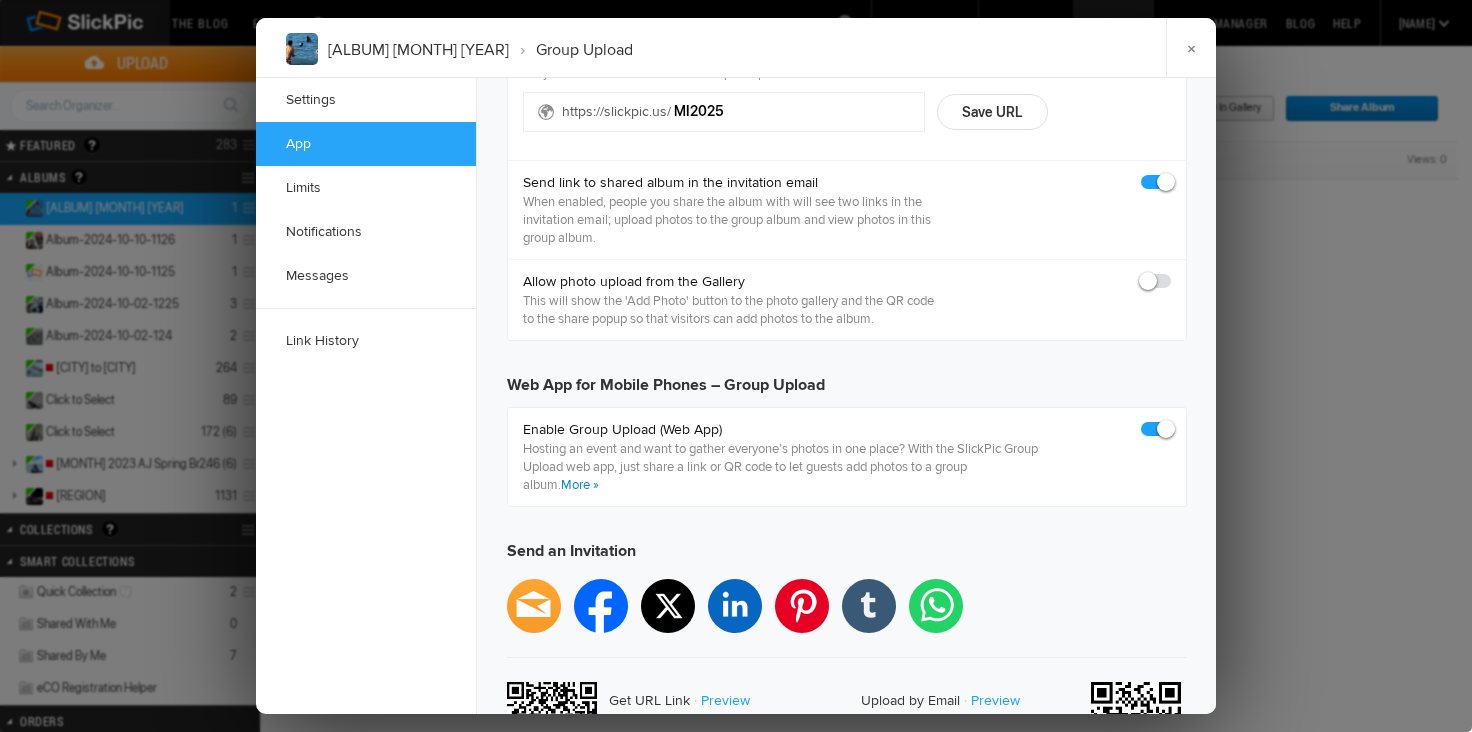 click 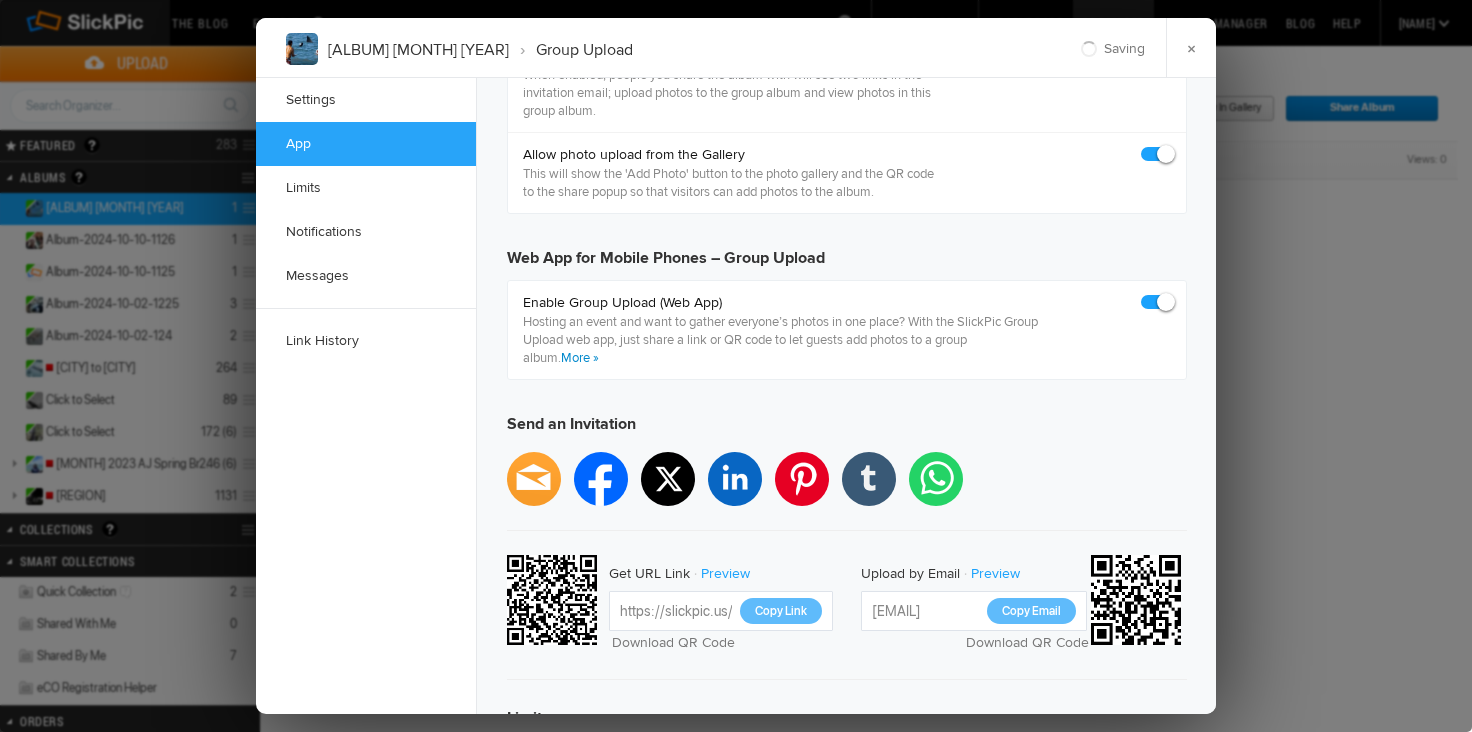 scroll, scrollTop: 369, scrollLeft: 0, axis: vertical 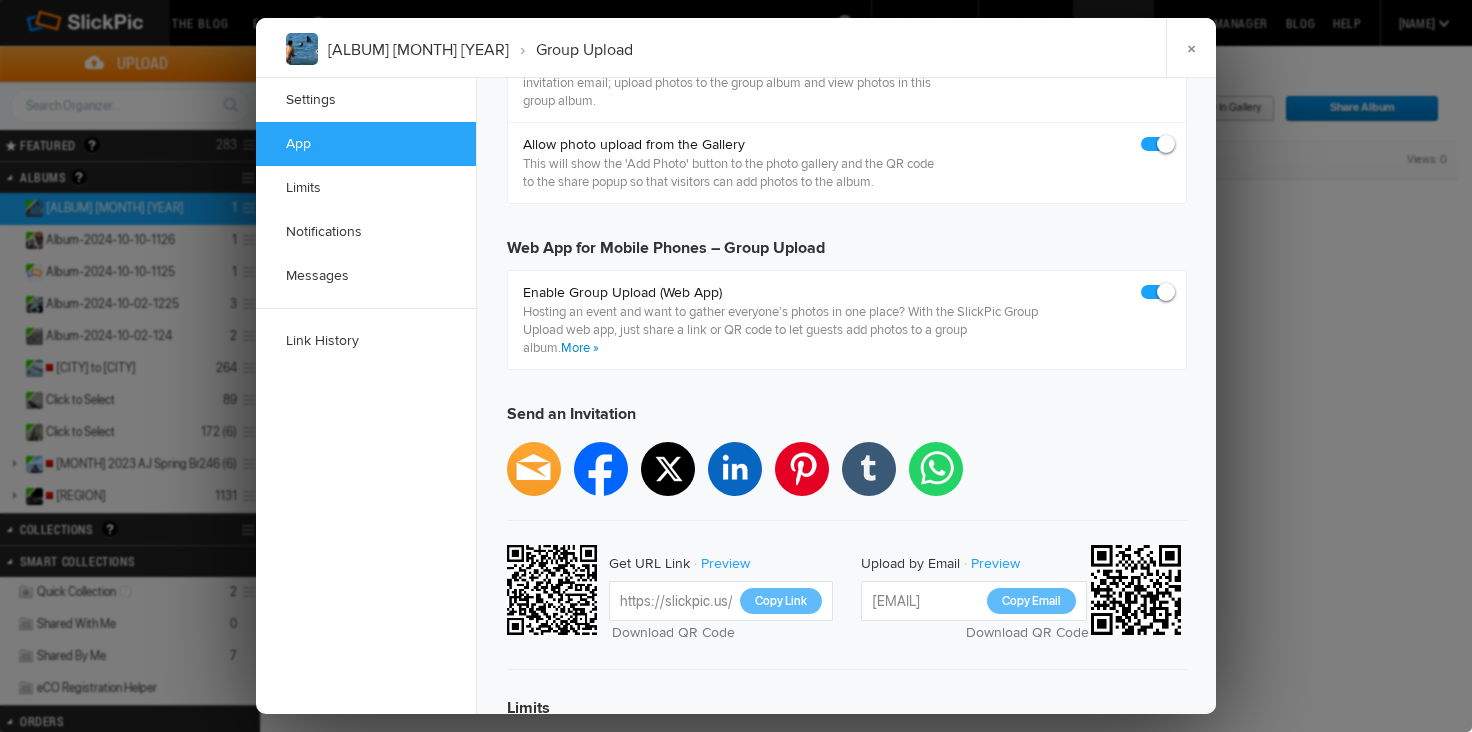 click on "More »" 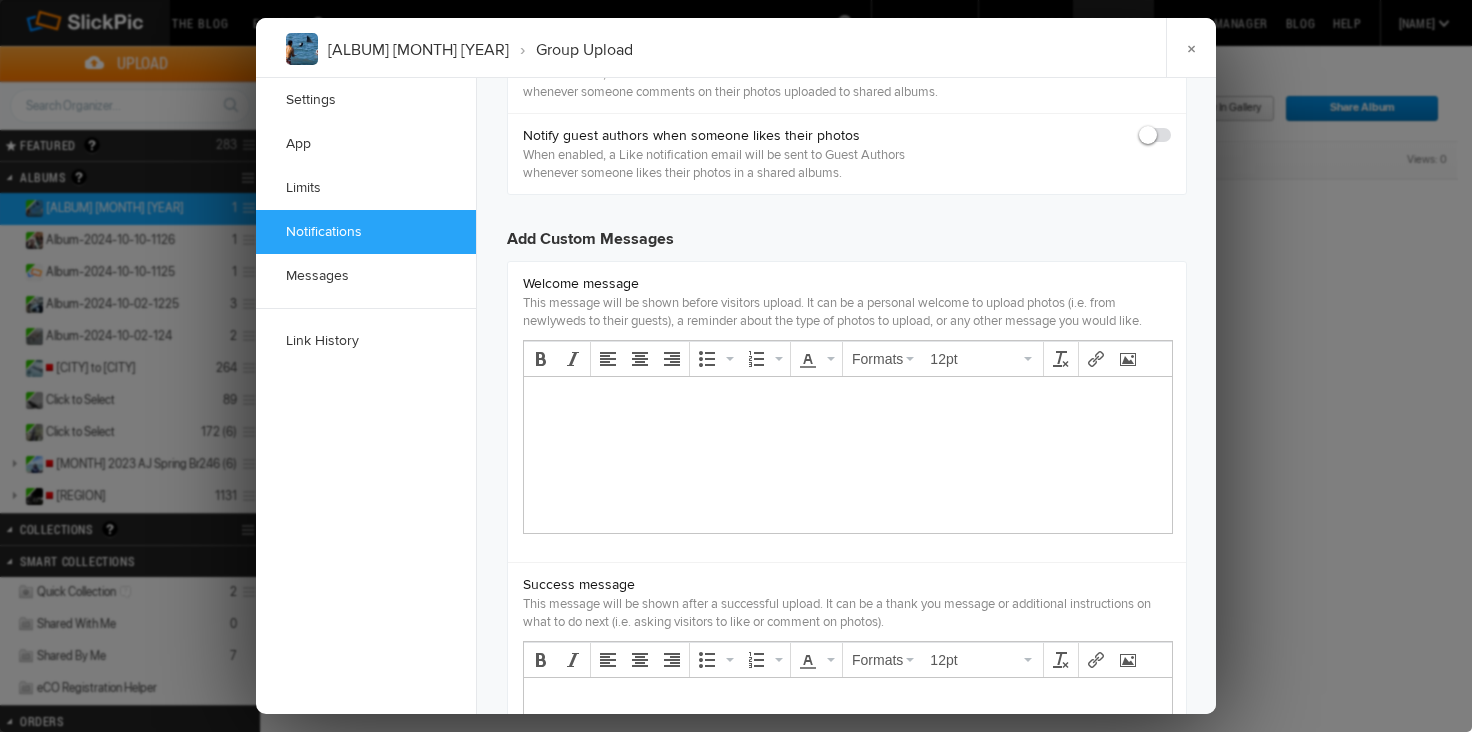 scroll, scrollTop: 1433, scrollLeft: 0, axis: vertical 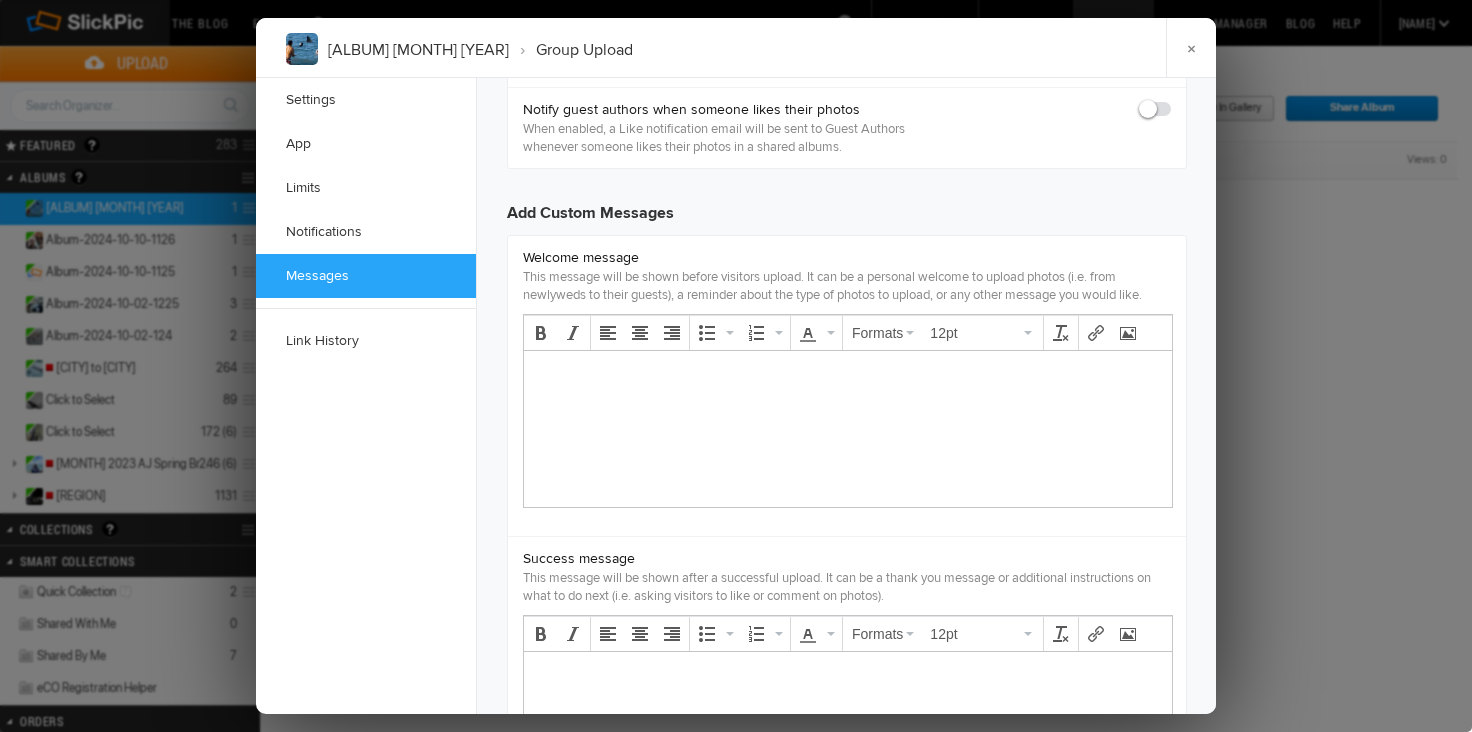 click at bounding box center (848, 379) 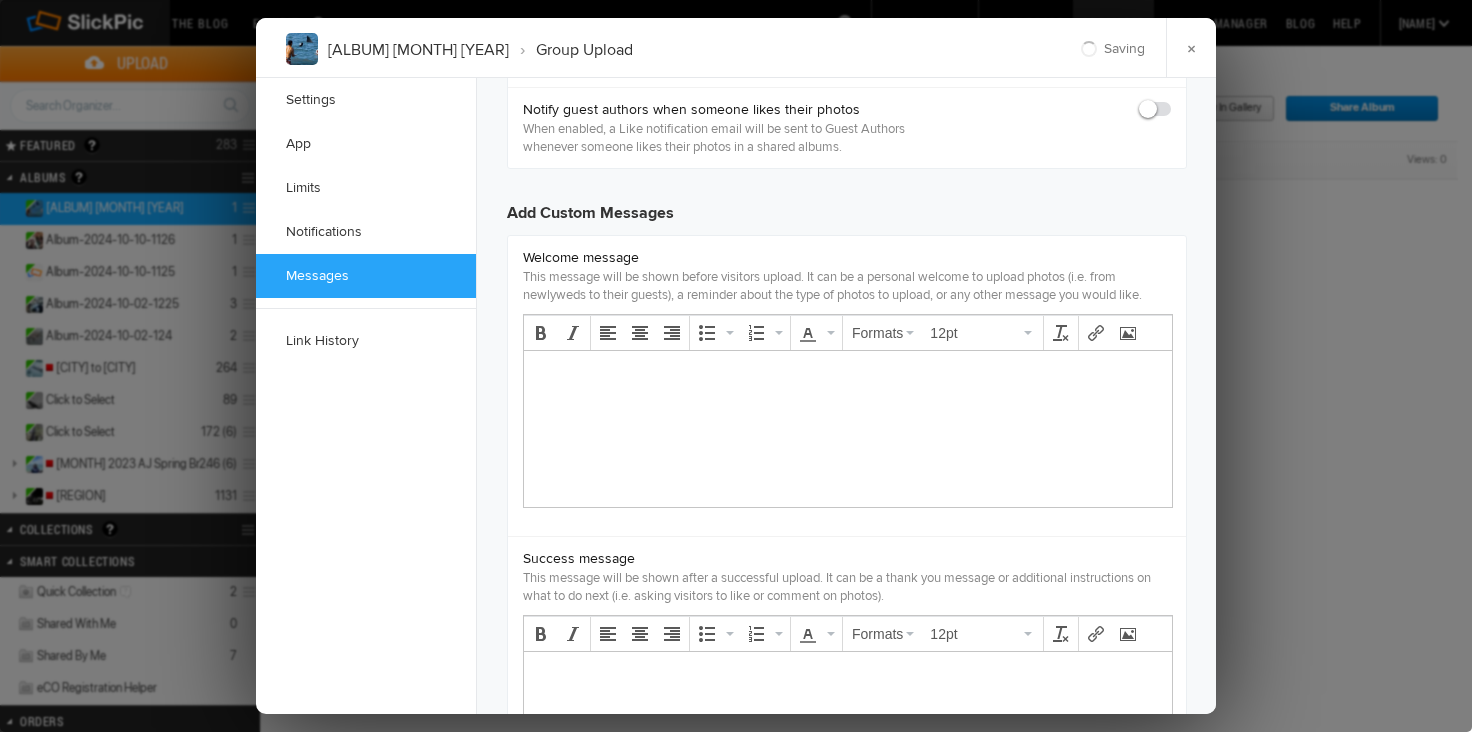 type 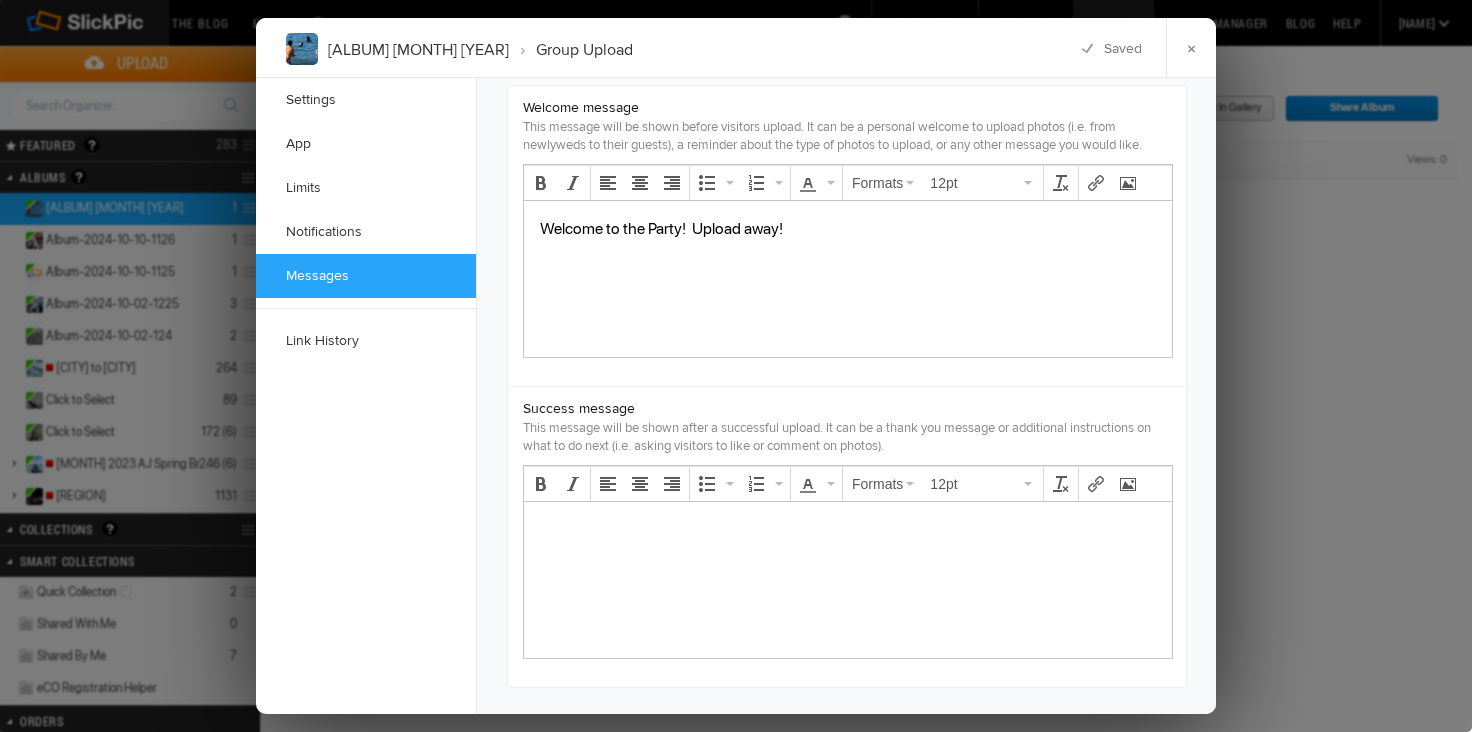 scroll, scrollTop: 1611, scrollLeft: 0, axis: vertical 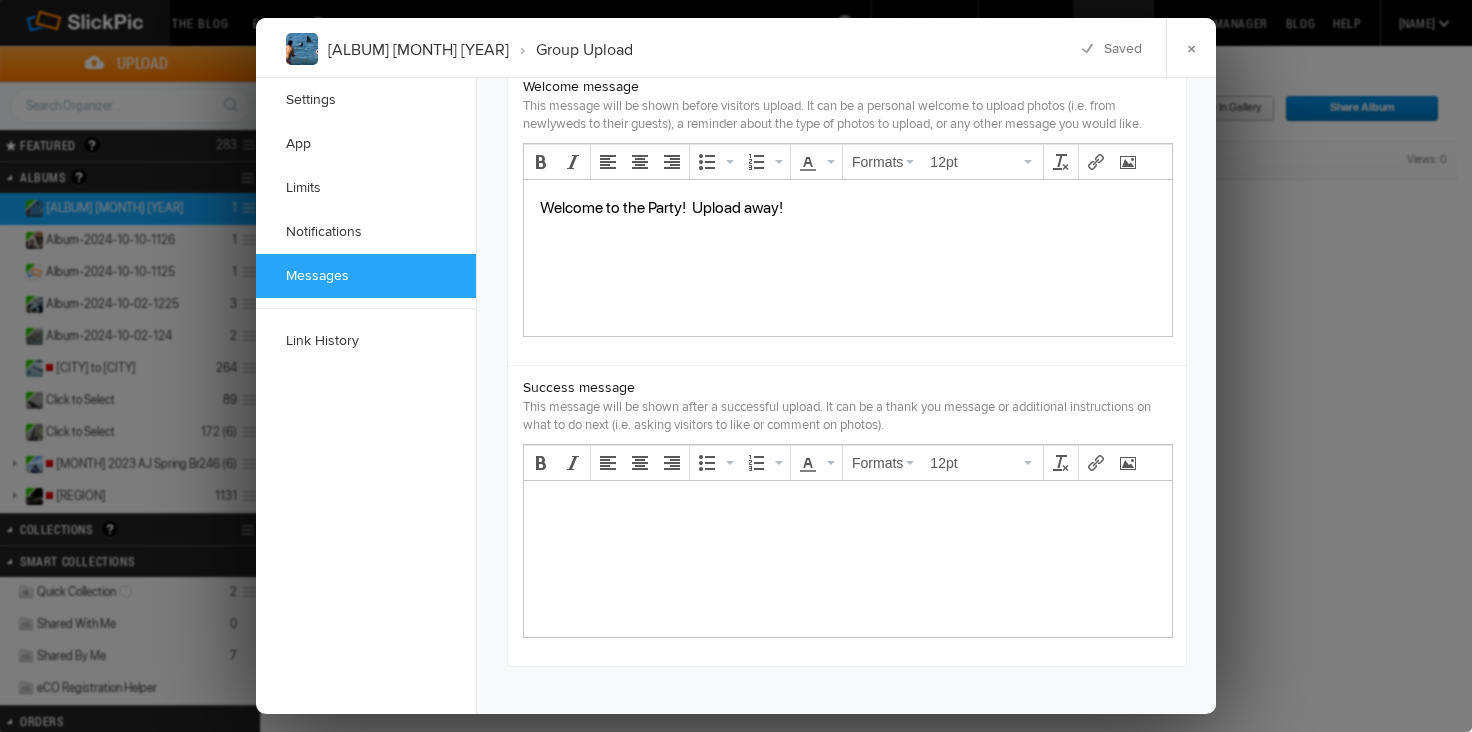click at bounding box center (848, 509) 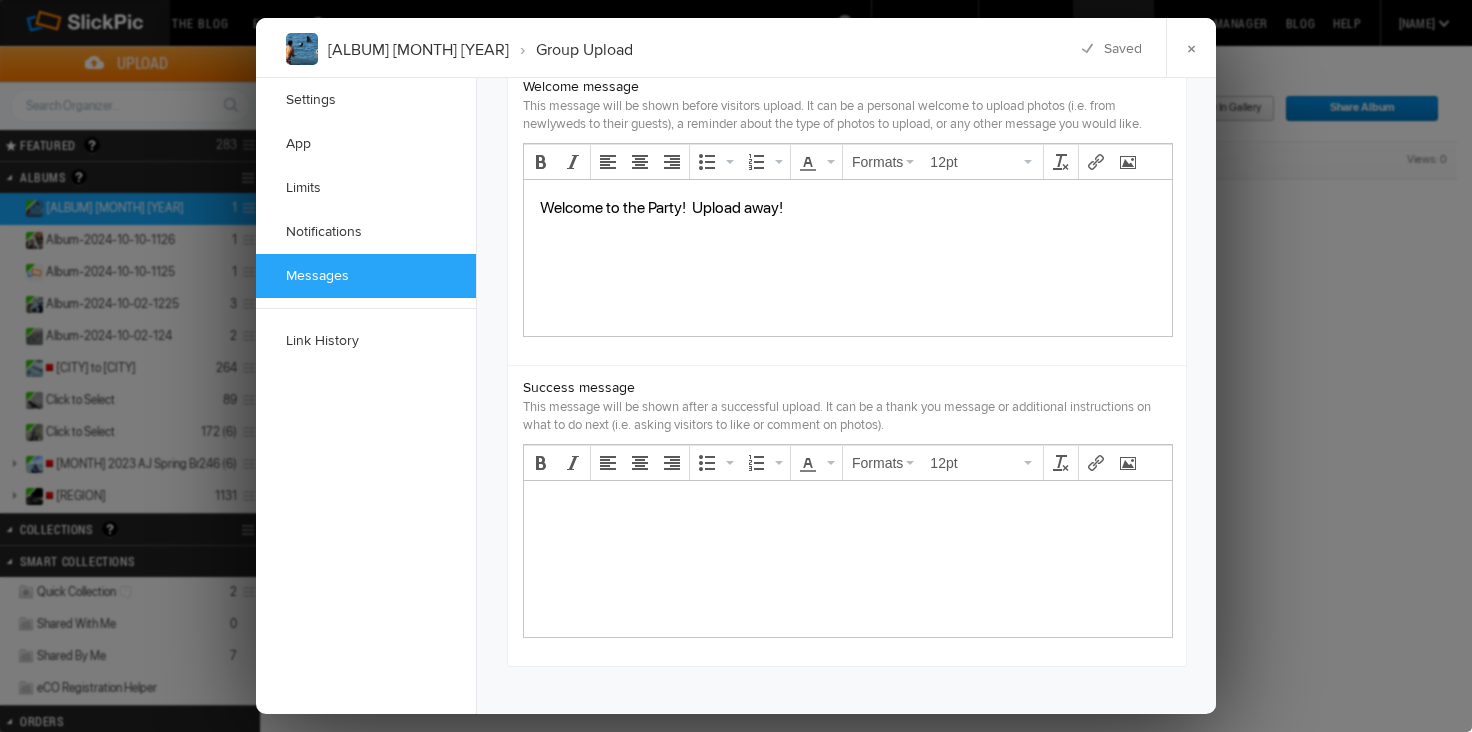 type 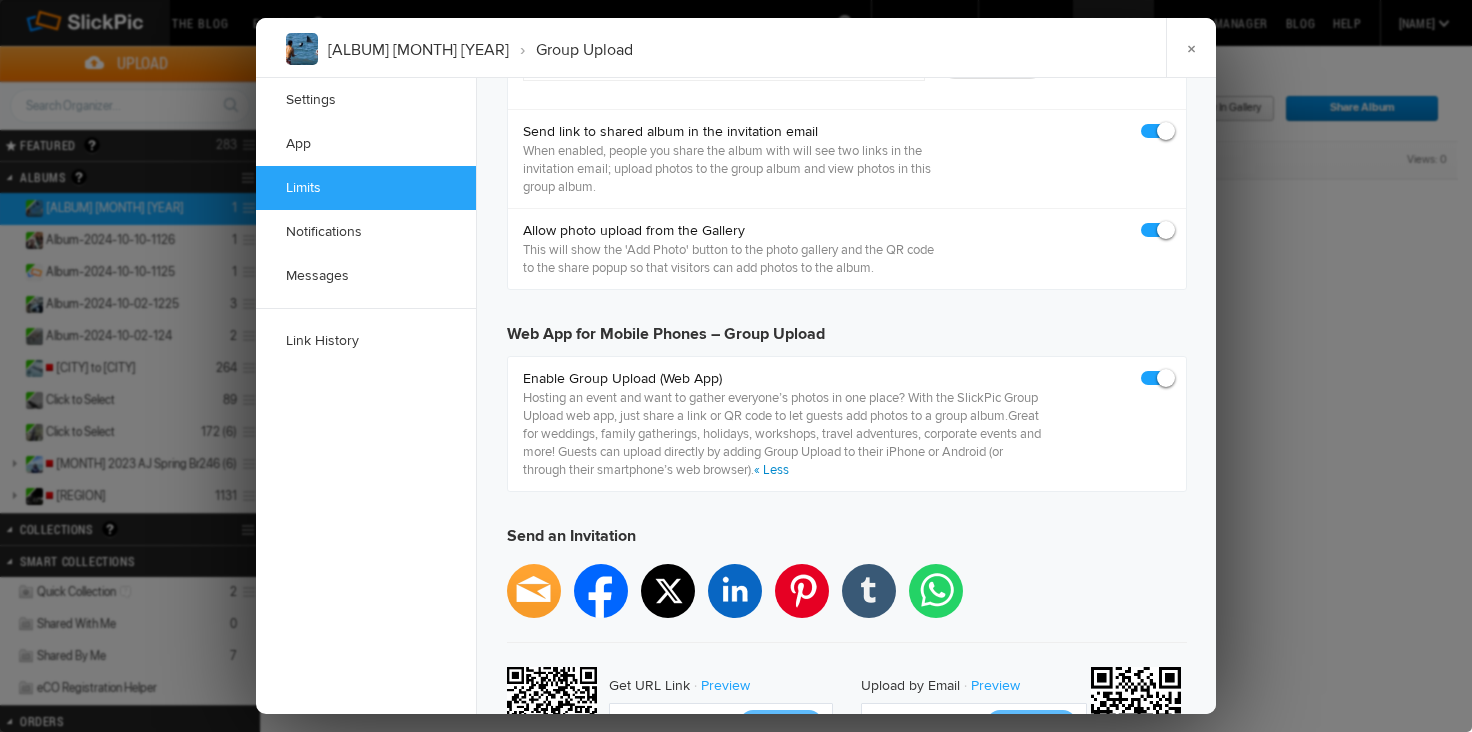 scroll, scrollTop: 0, scrollLeft: 0, axis: both 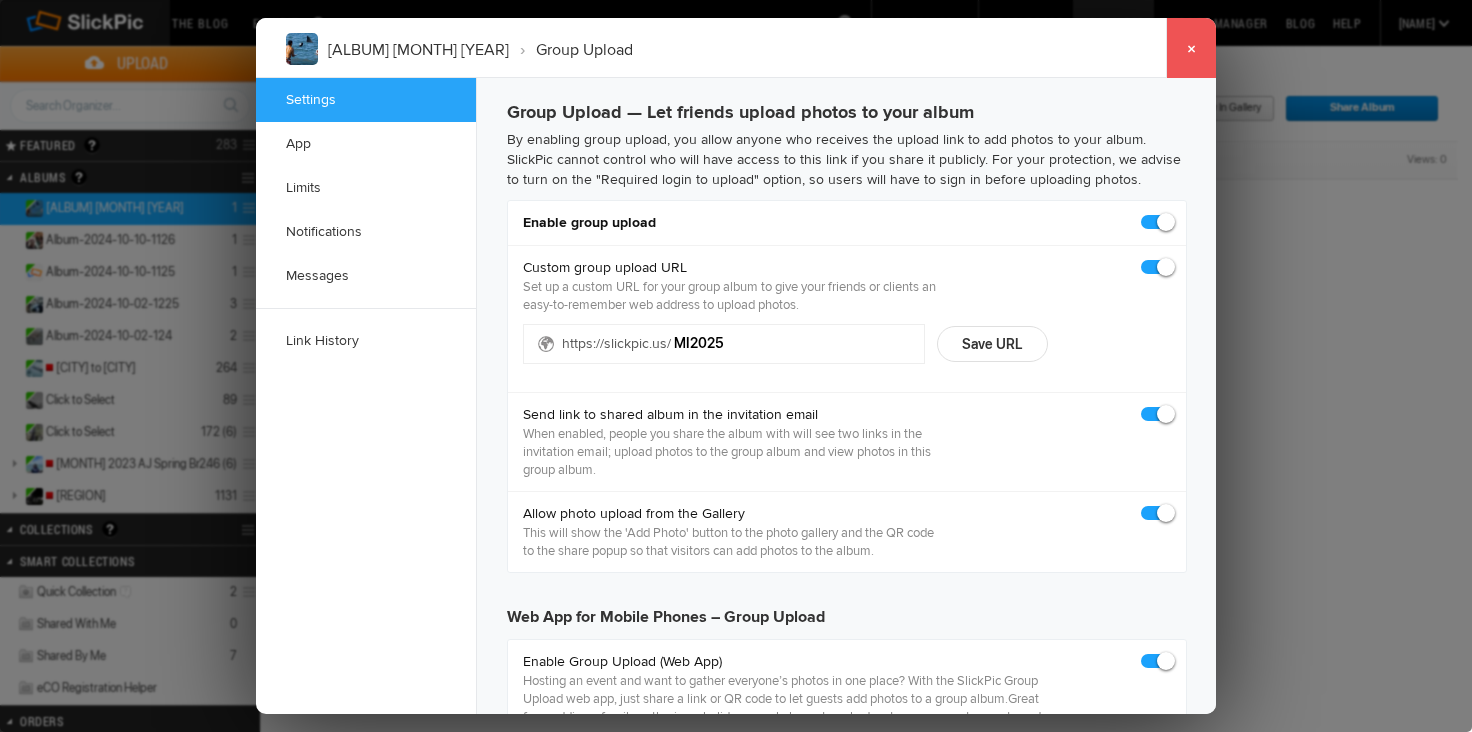 click on "×" 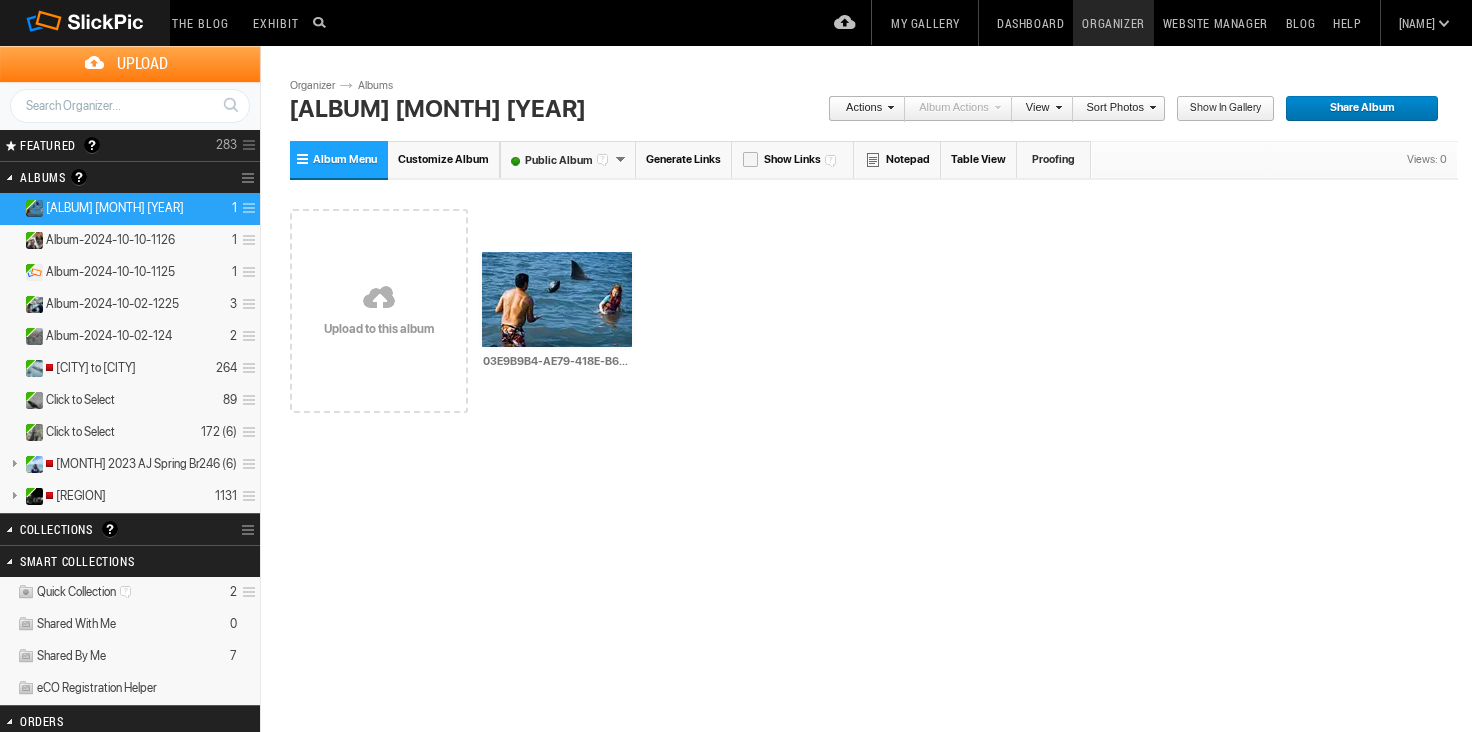 click on "Album Menu" at bounding box center (345, 159) 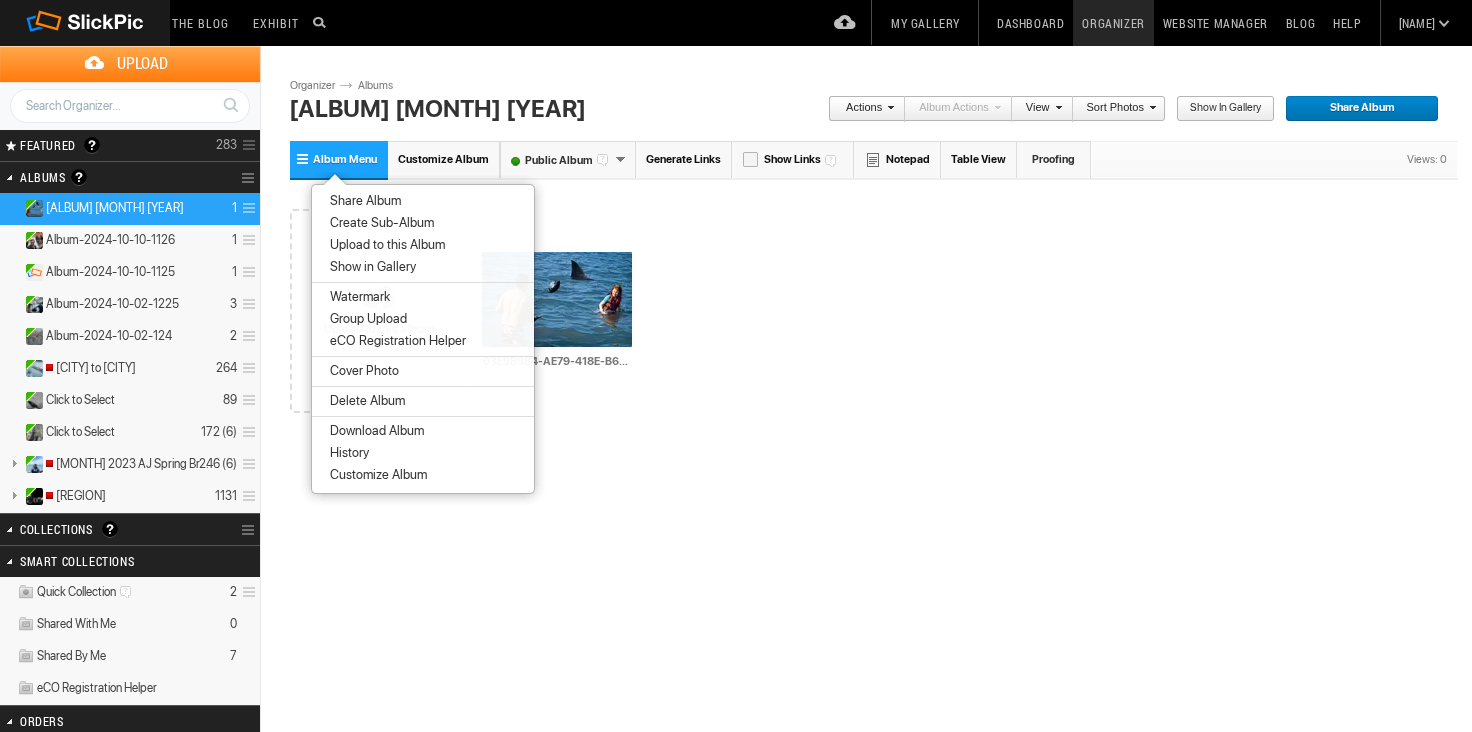 click on "Group Upload" at bounding box center [365, 319] 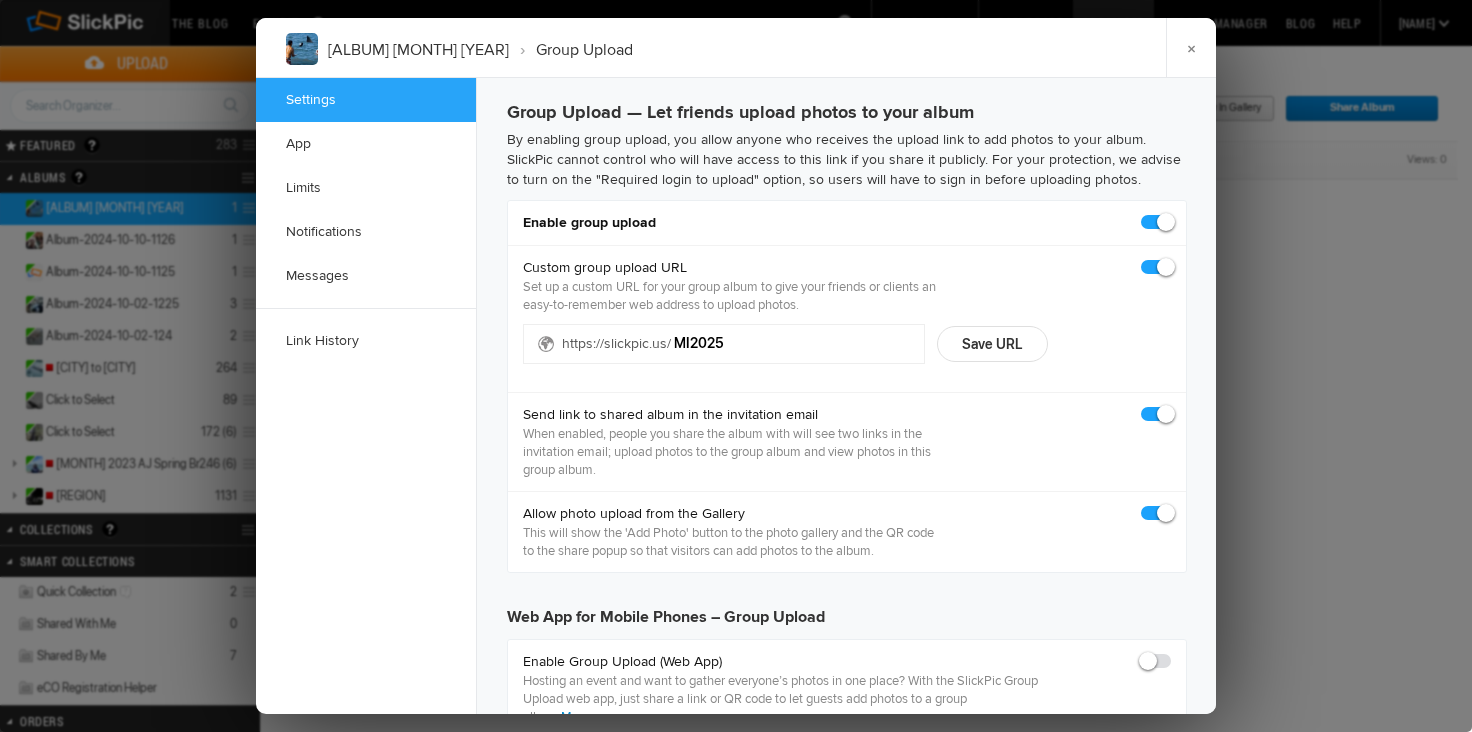 checkbox on "true" 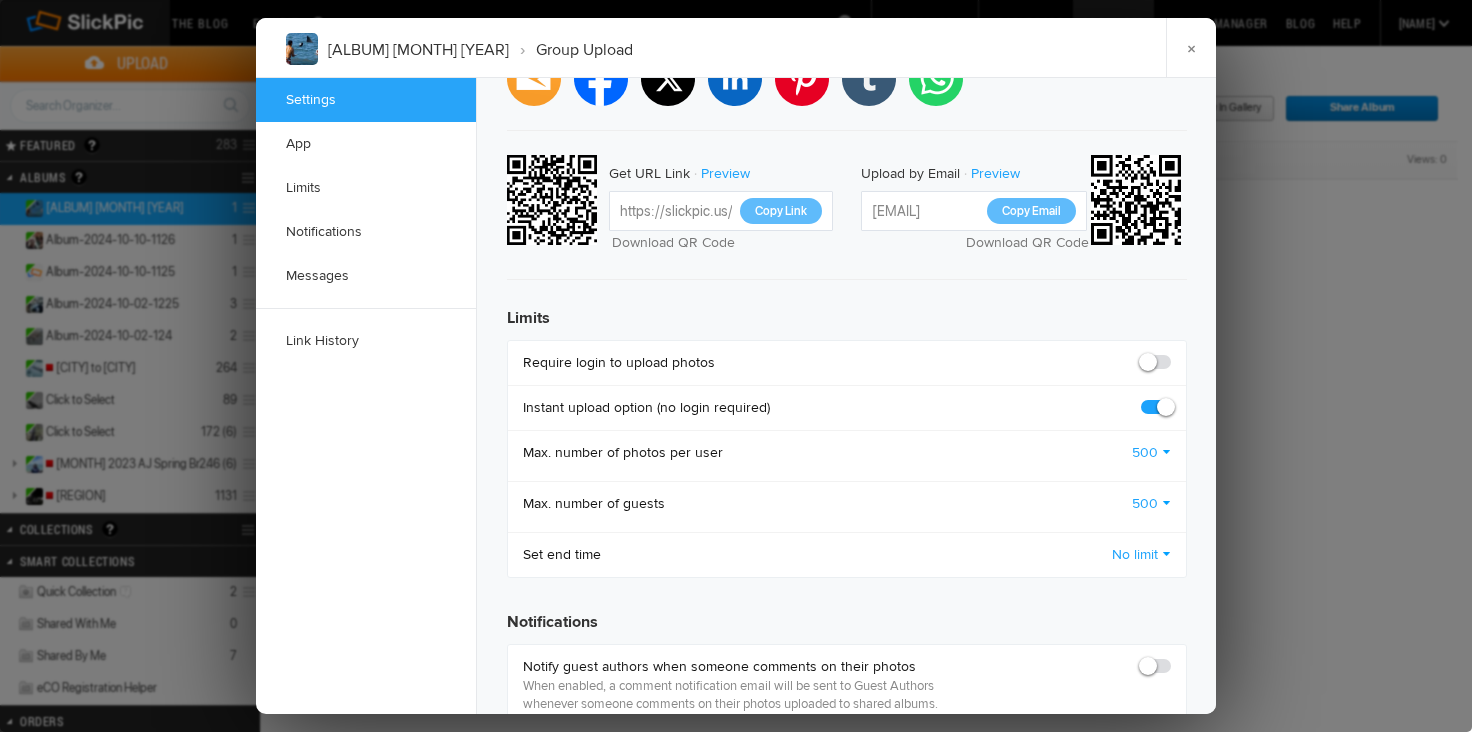 scroll, scrollTop: 891, scrollLeft: 0, axis: vertical 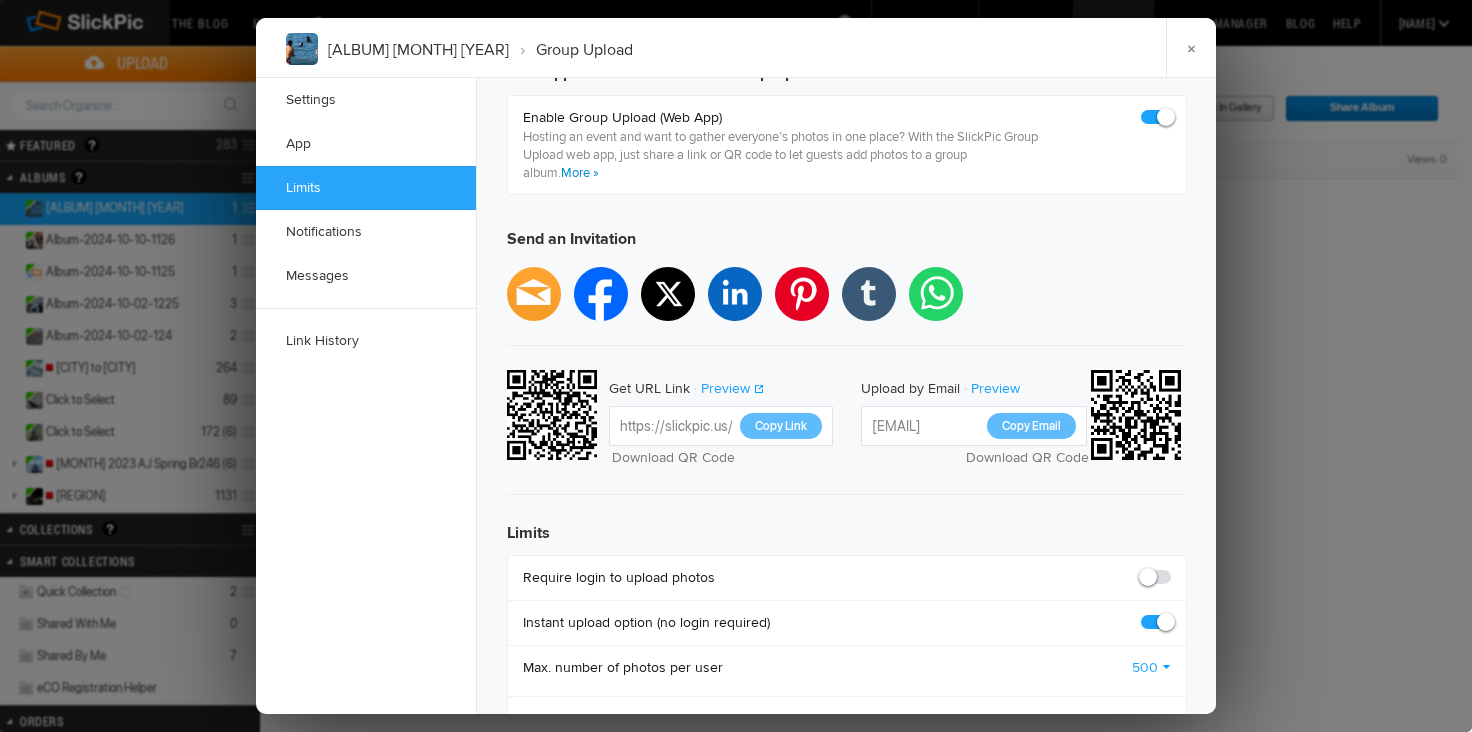 click on "Preview" 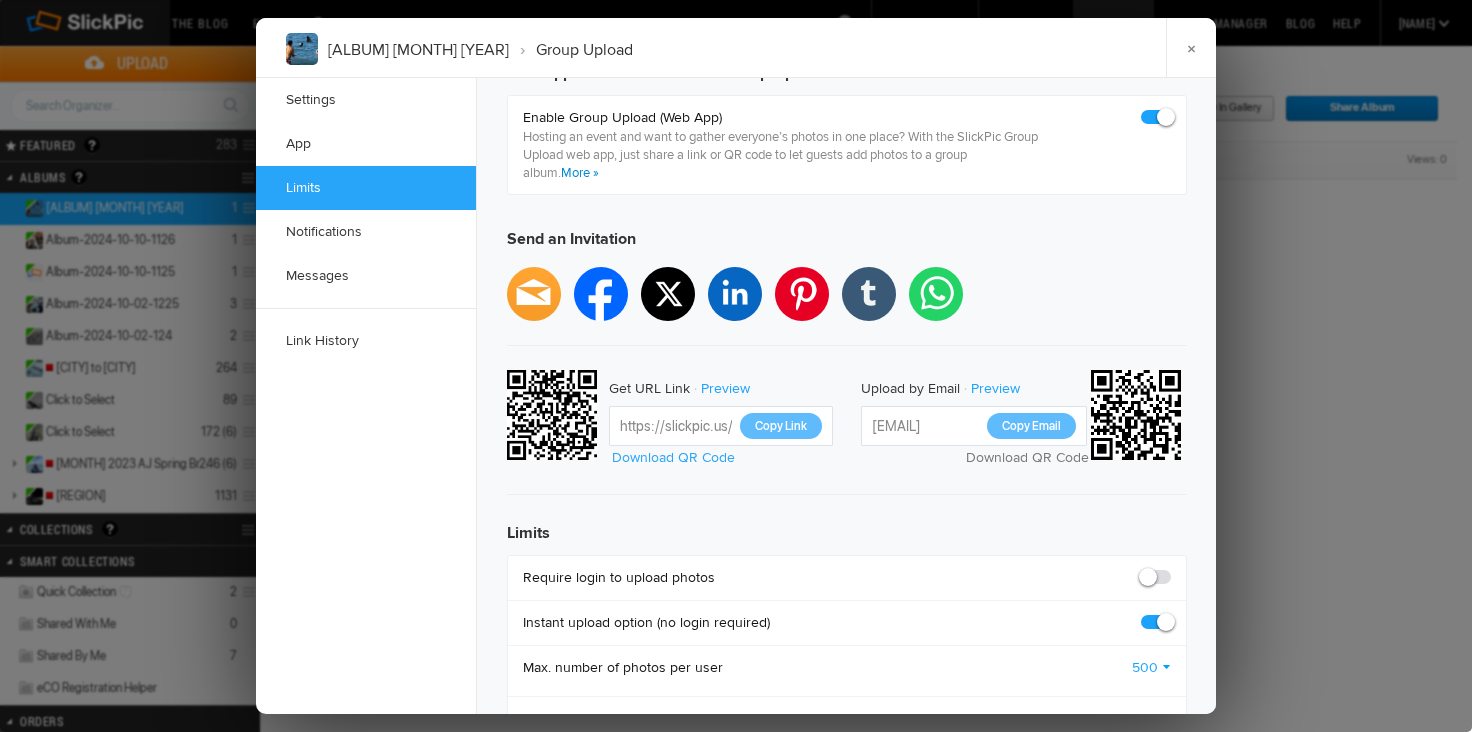 click on "Download QR Code" 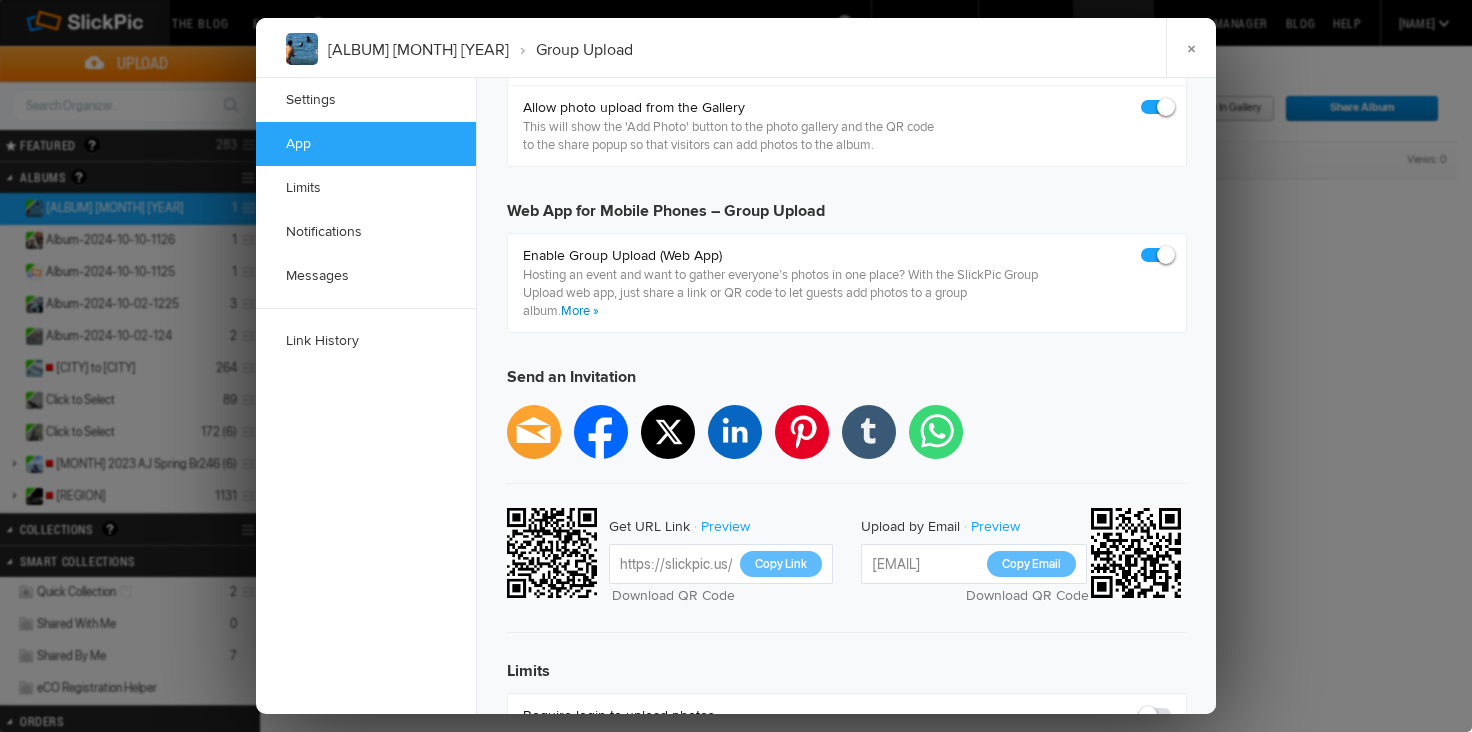 scroll, scrollTop: 414, scrollLeft: 0, axis: vertical 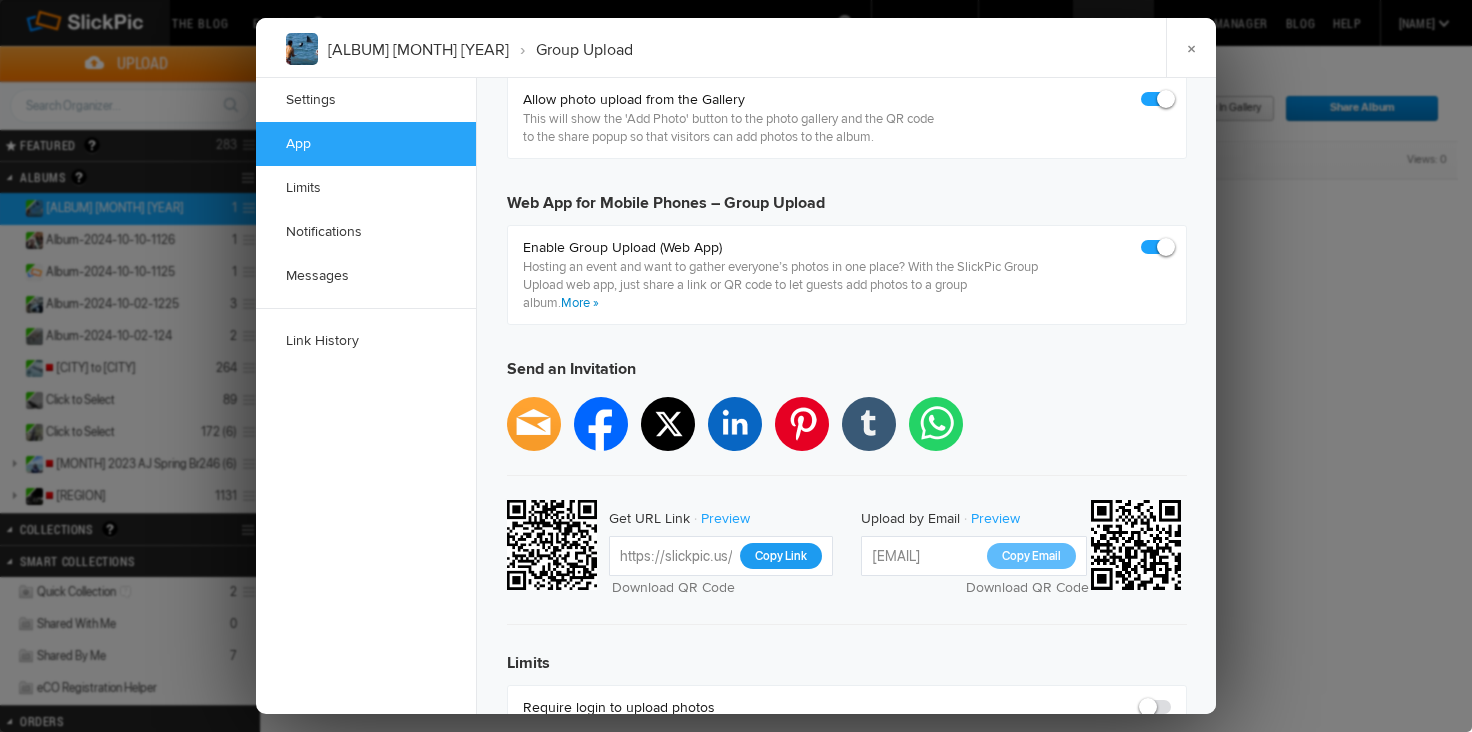 click on "Copy Link" 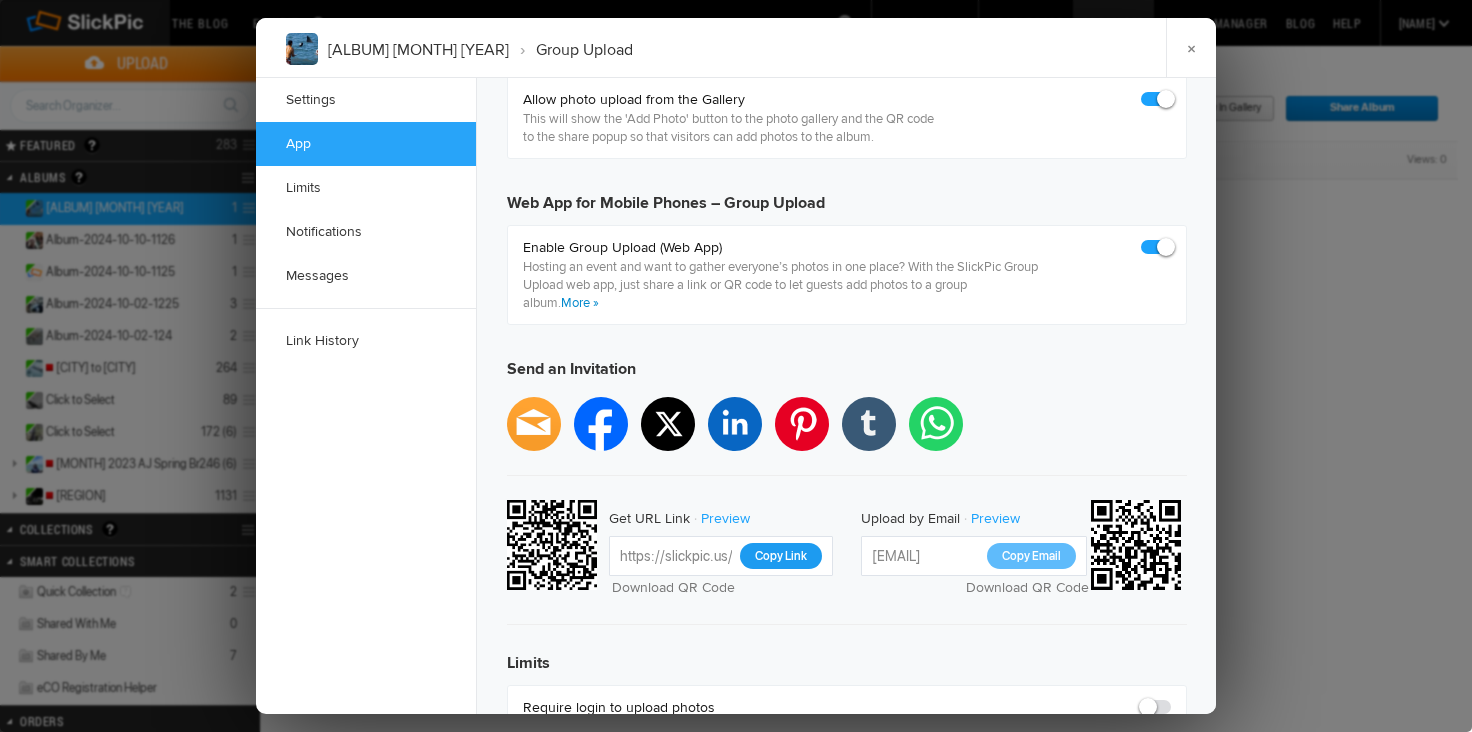 click on "Copy Link" 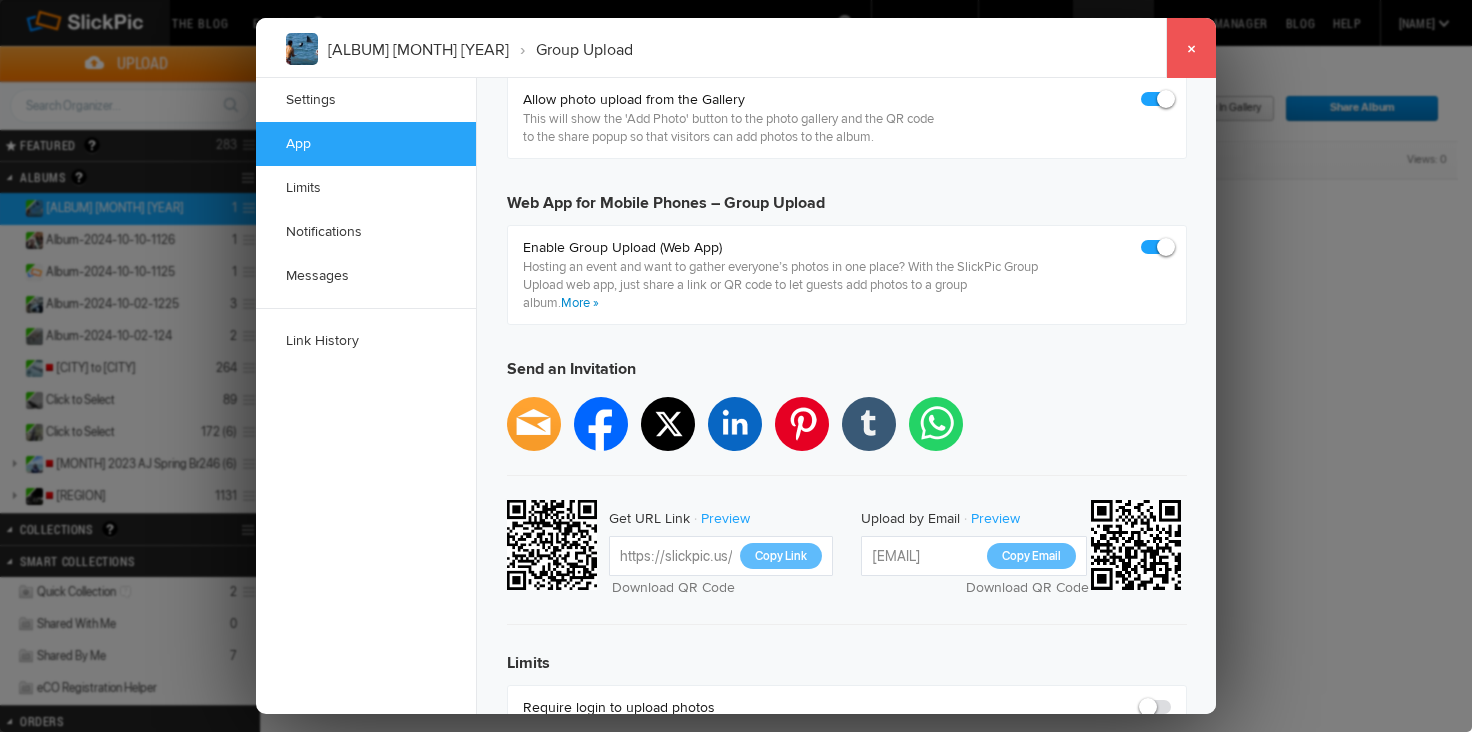 click on "×" 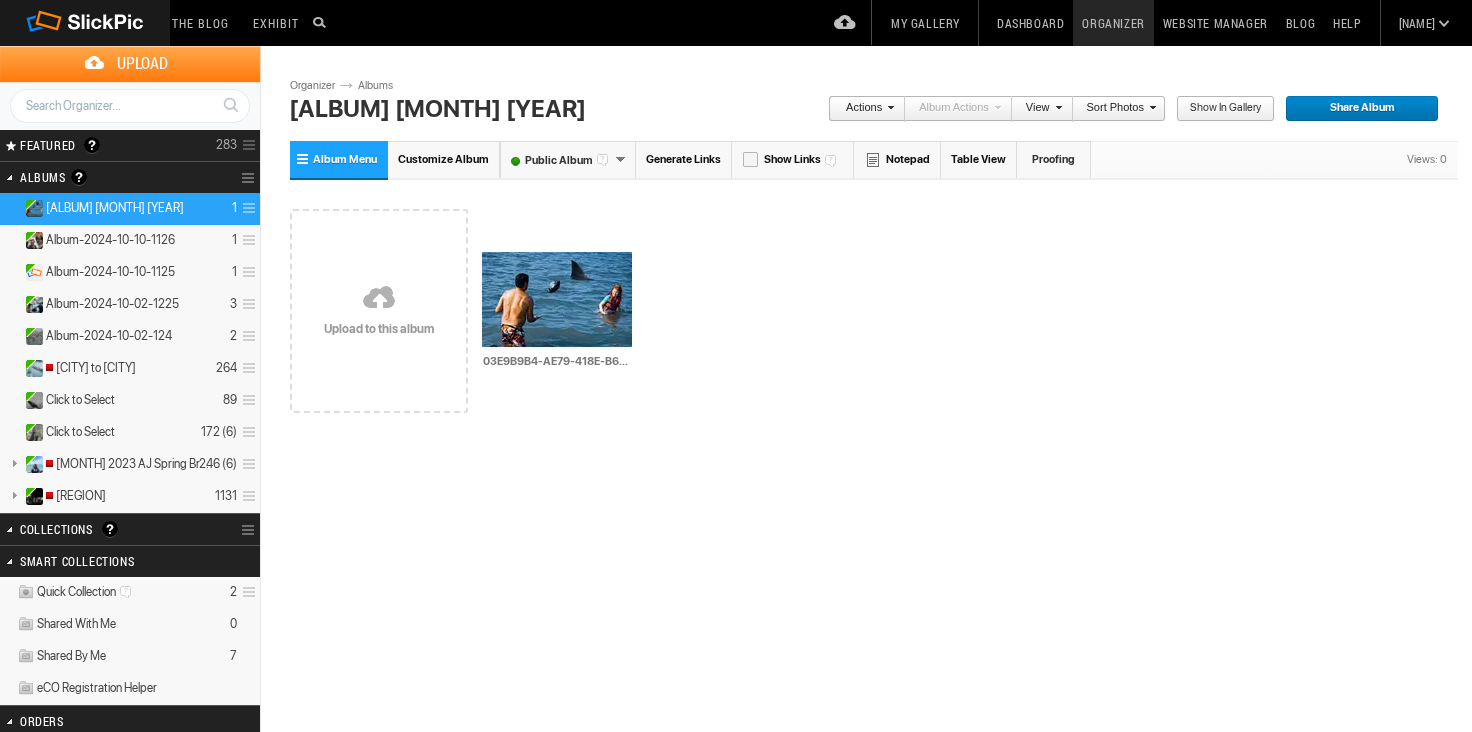 click at bounding box center (379, 299) 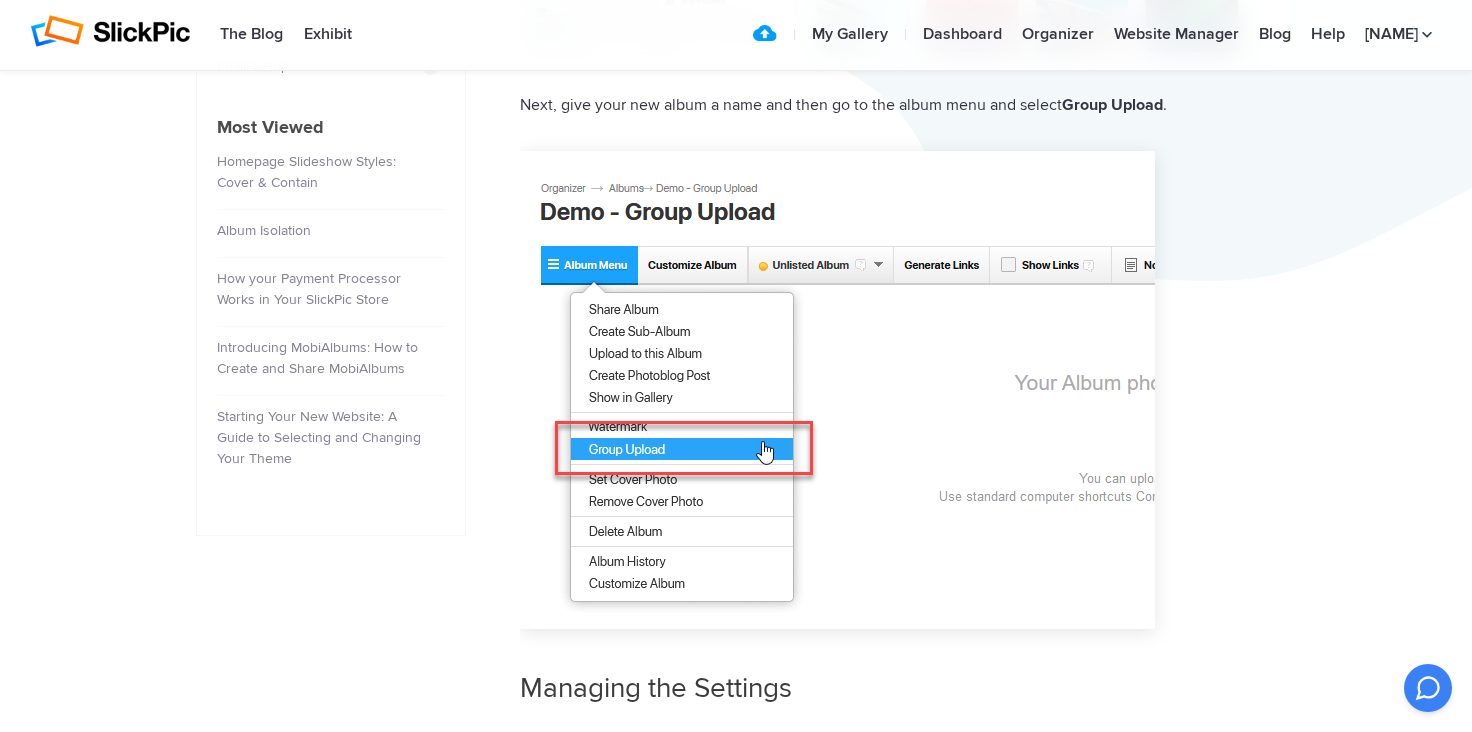 scroll, scrollTop: 871, scrollLeft: 0, axis: vertical 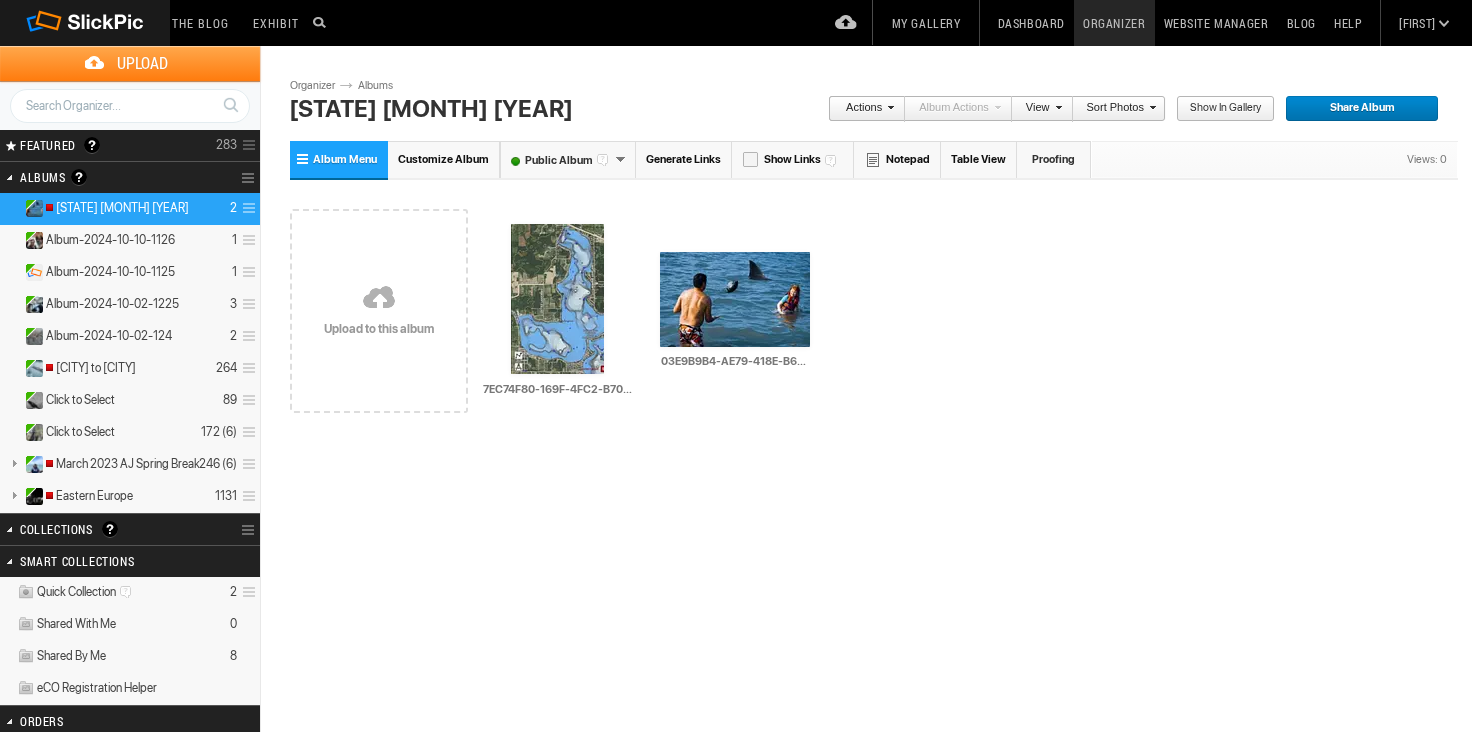 click on "View" at bounding box center [1037, 109] 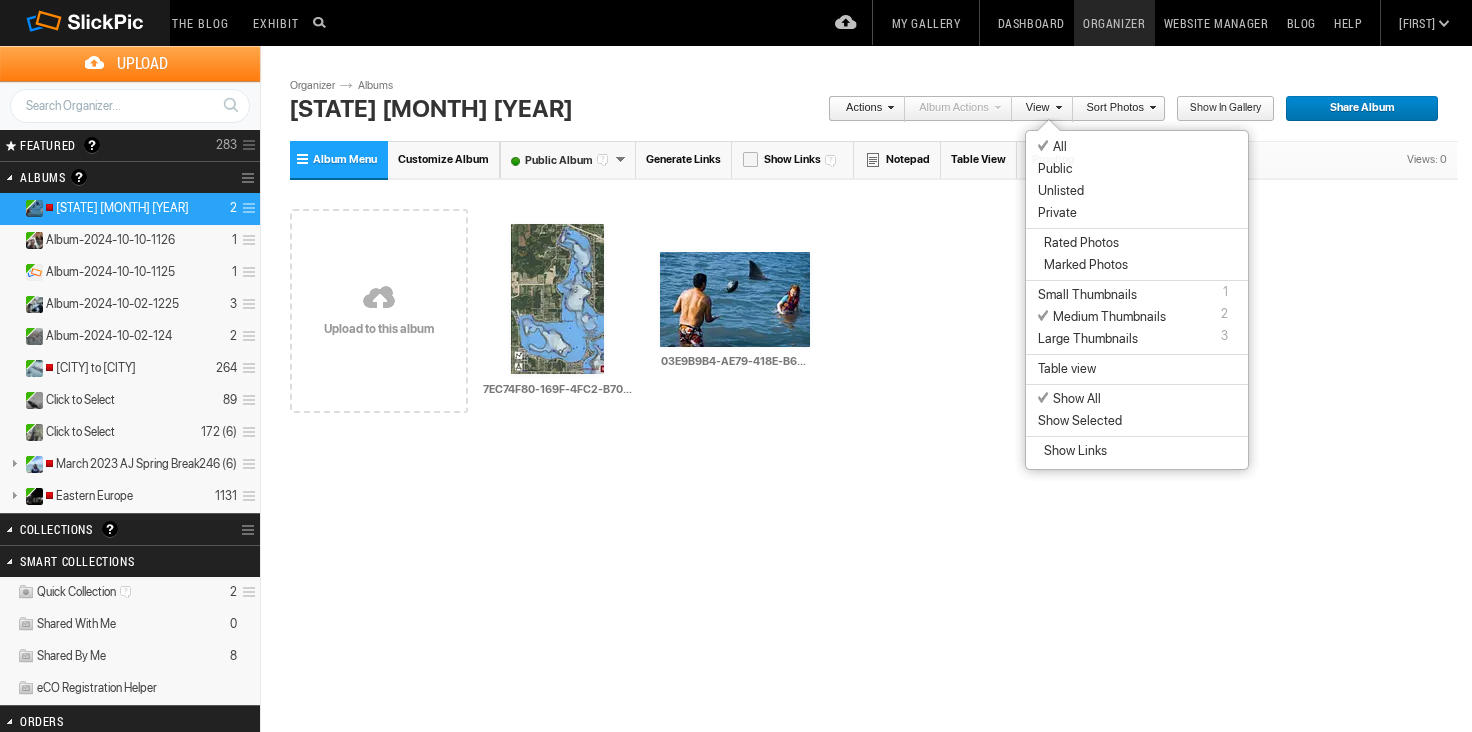 click on "Upload
Get Adobe® Lightroom® plug-in  here
FEATURED GALLERY Visible Invisible
Your Featured Gallery is the place to showcase the very best photos from your public albums.  Here you can even display photos from your Unlisted albums.
Benefits of the Featured Gallery:
It shows all of your best photos in one place, it’s a mini-portfolio for your gallery!
It’s good for SEO (Search Engine Optimization)
It might be accepted to the SlickPic Exhibit: SlickPic's team of curators look through your Featured Gallery and might even add a photo that they love to be displayed on the SlickPic Exhibit. These selected photos might also be displayed on SlickPic social media accounts like Facebook, Instagram, etc with photo credits to you. That provides you SEO "backlink".  Please see Terms of Use." at bounding box center [736, 81] 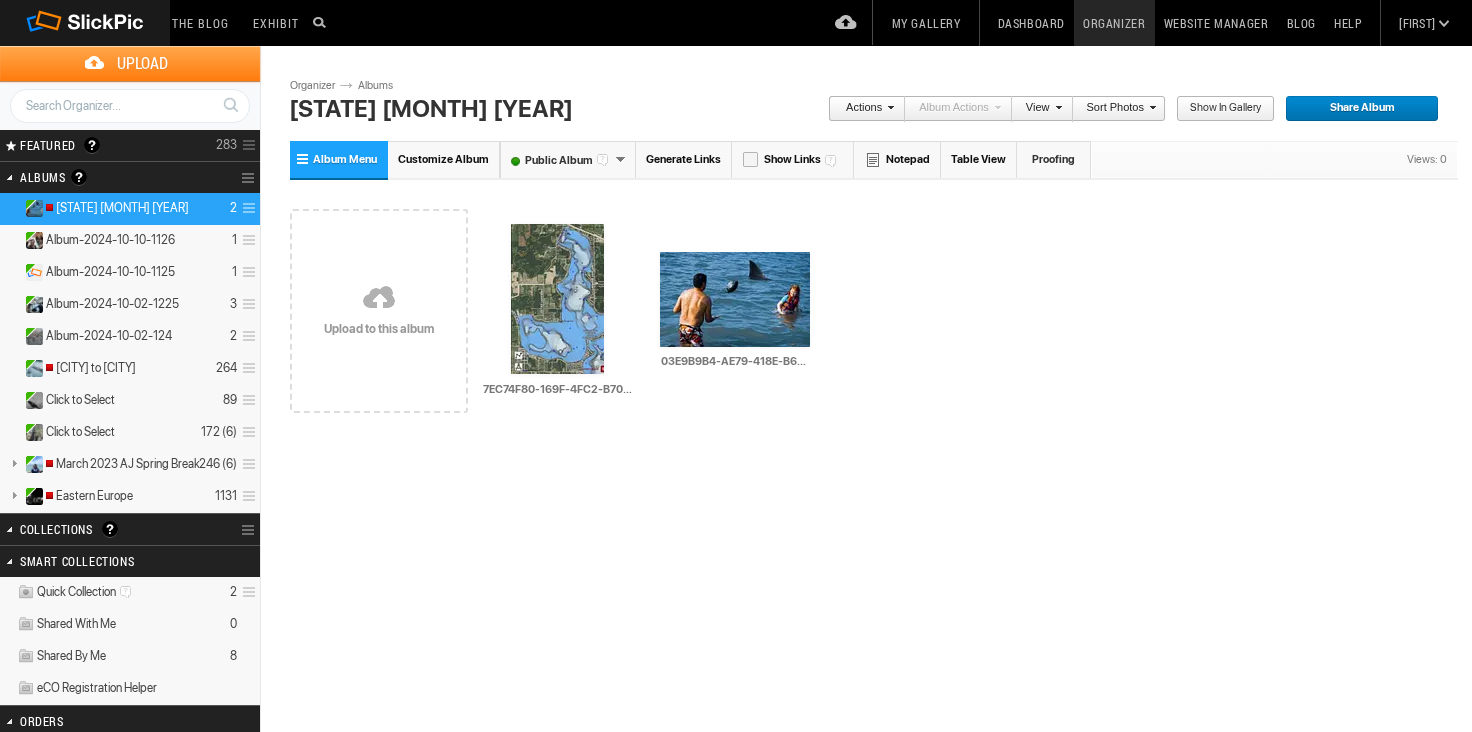 click on "Actions" at bounding box center (861, 109) 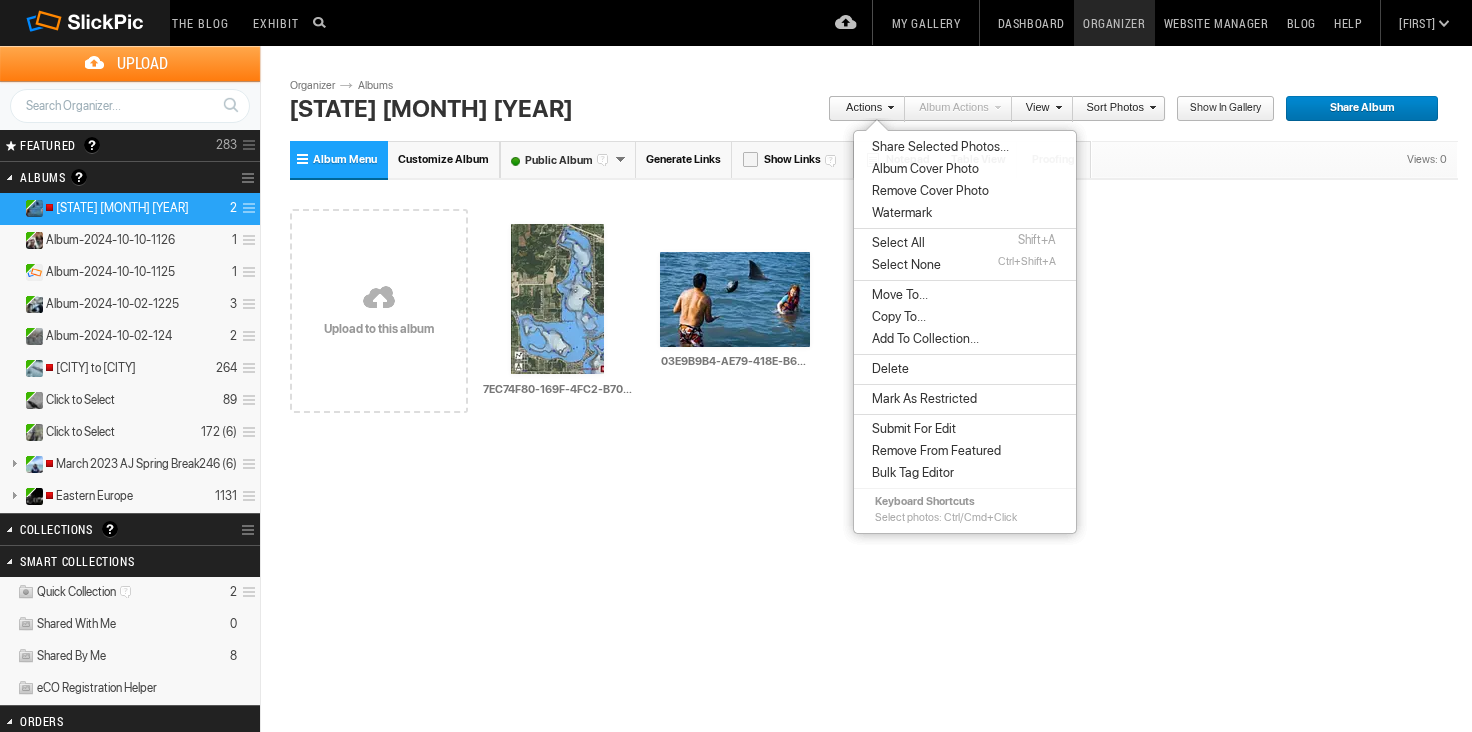 click on "Actions Album Actions Actions View Sort Albums Sort Photos
Show in Gallery
Share Album
Share Gallery" at bounding box center [872, 112] 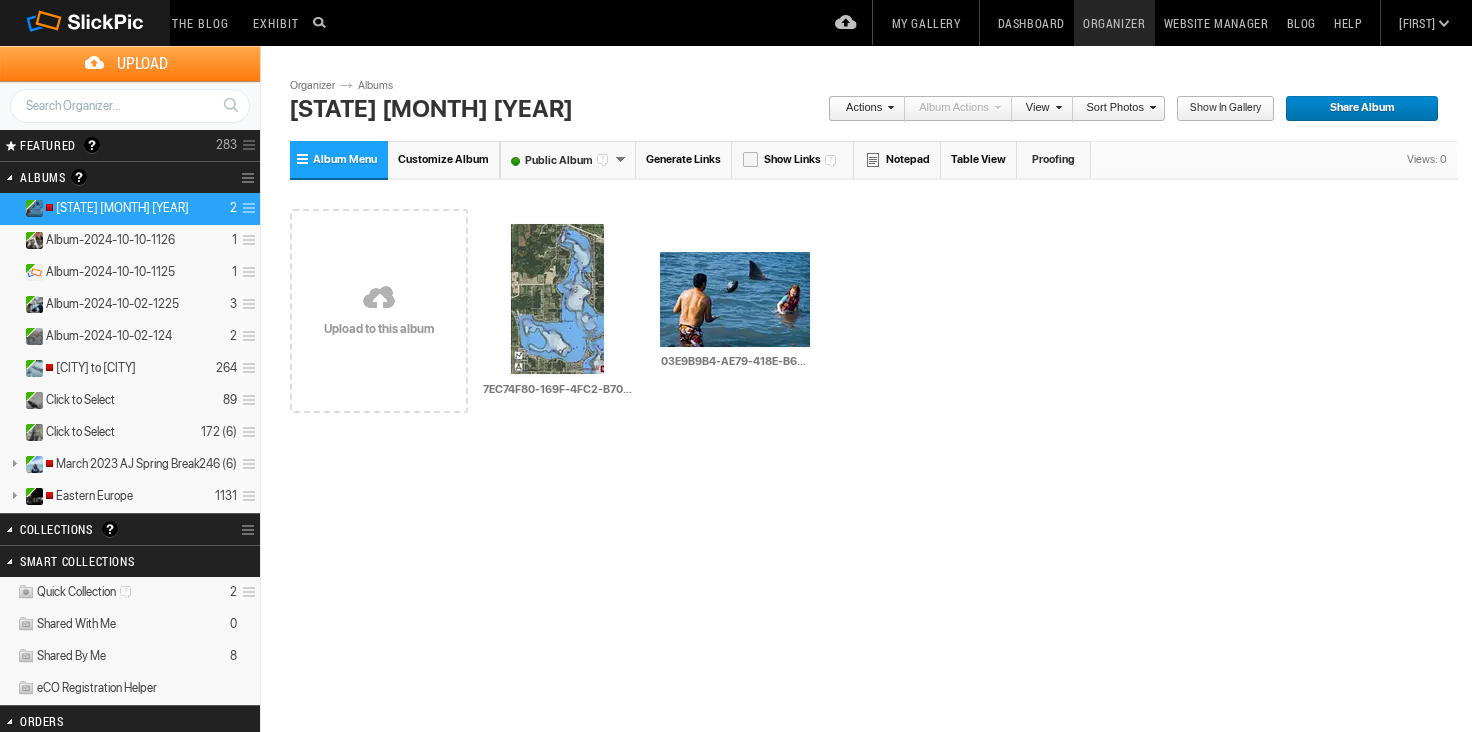 click on "Customize Album" at bounding box center [443, 159] 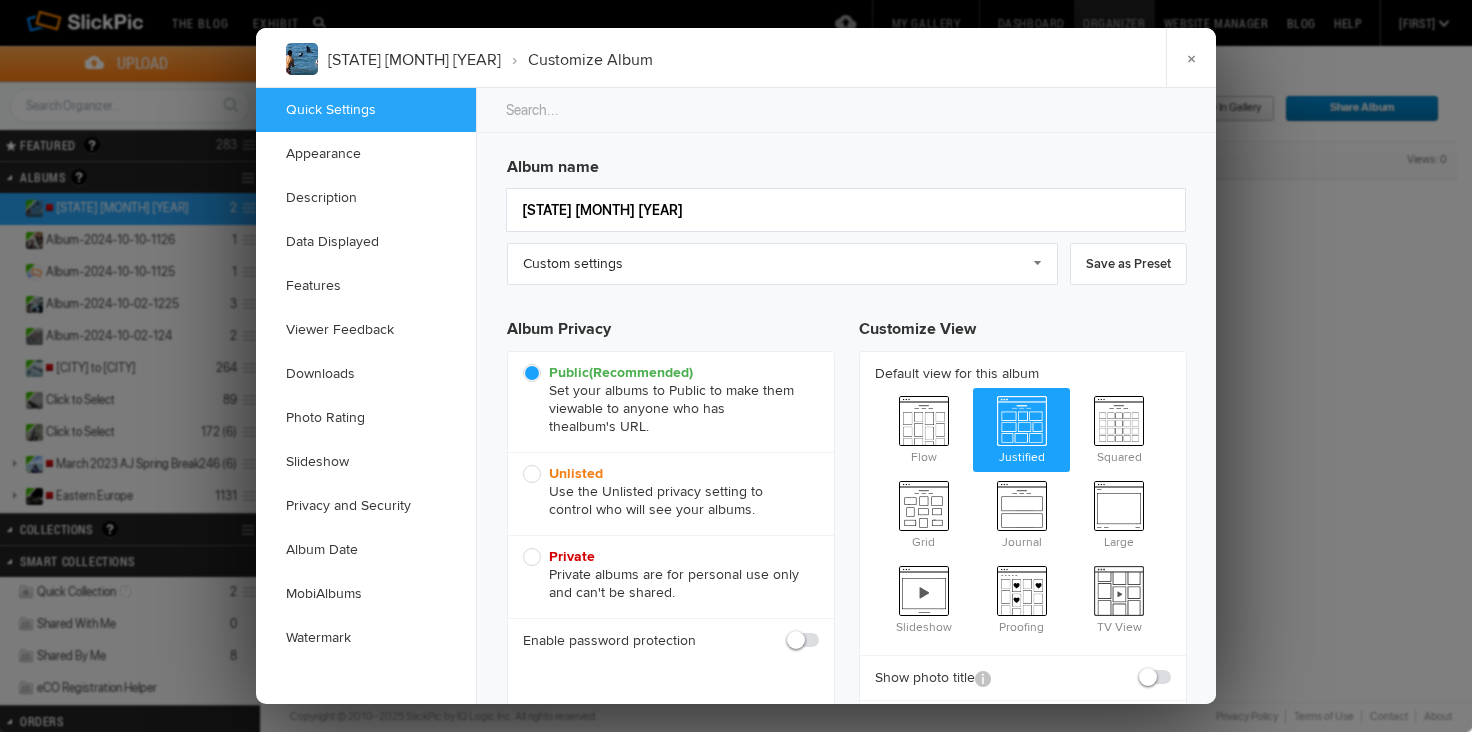 scroll, scrollTop: 0, scrollLeft: 0, axis: both 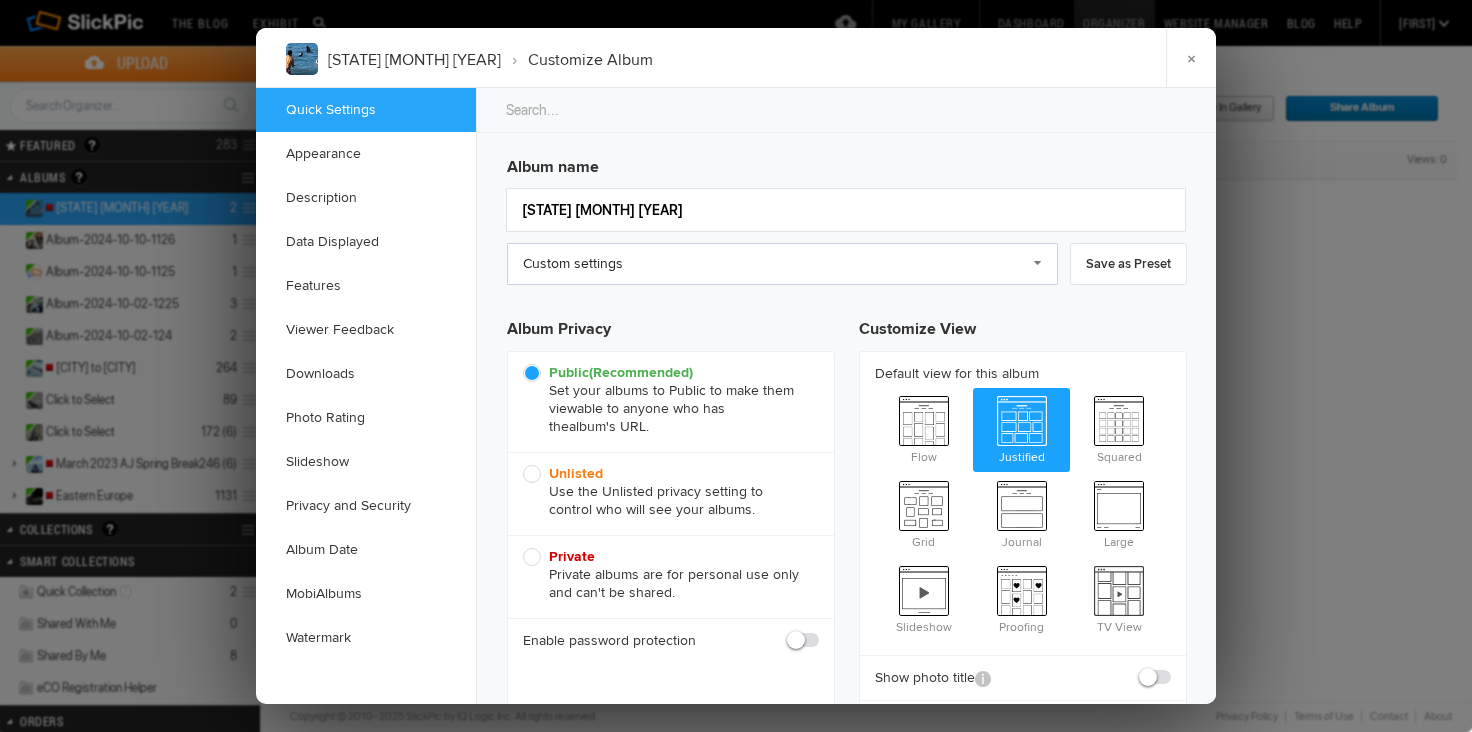 click on "Custom settings" 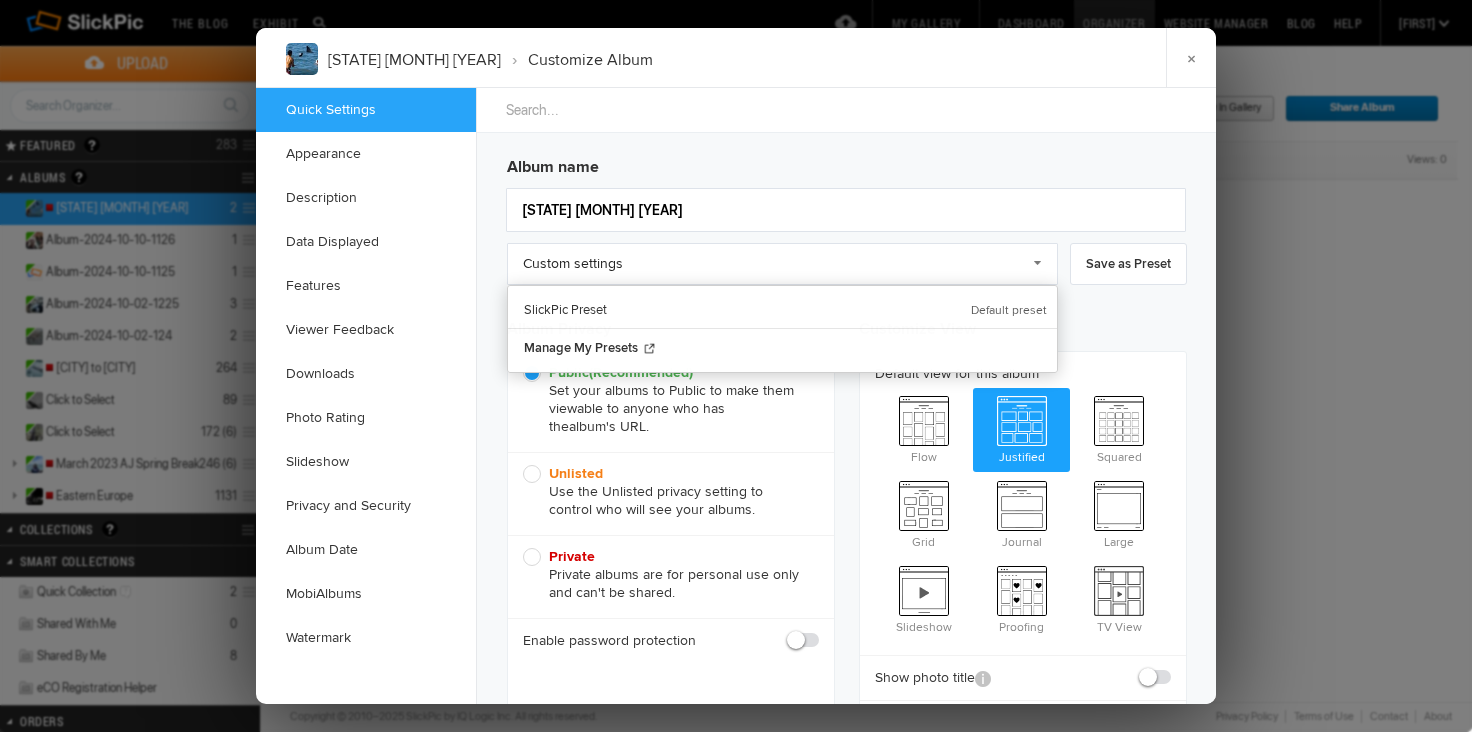 click 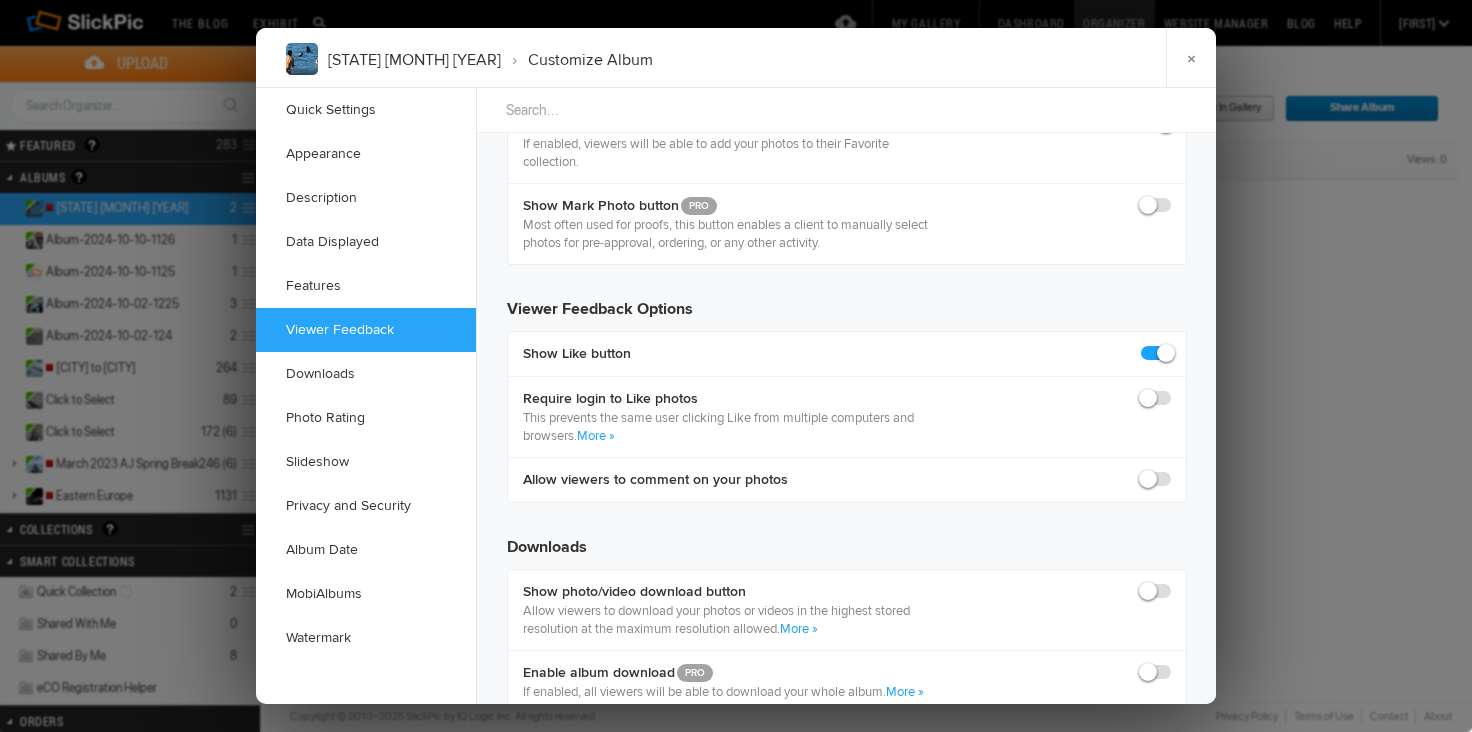 scroll, scrollTop: 2651, scrollLeft: 0, axis: vertical 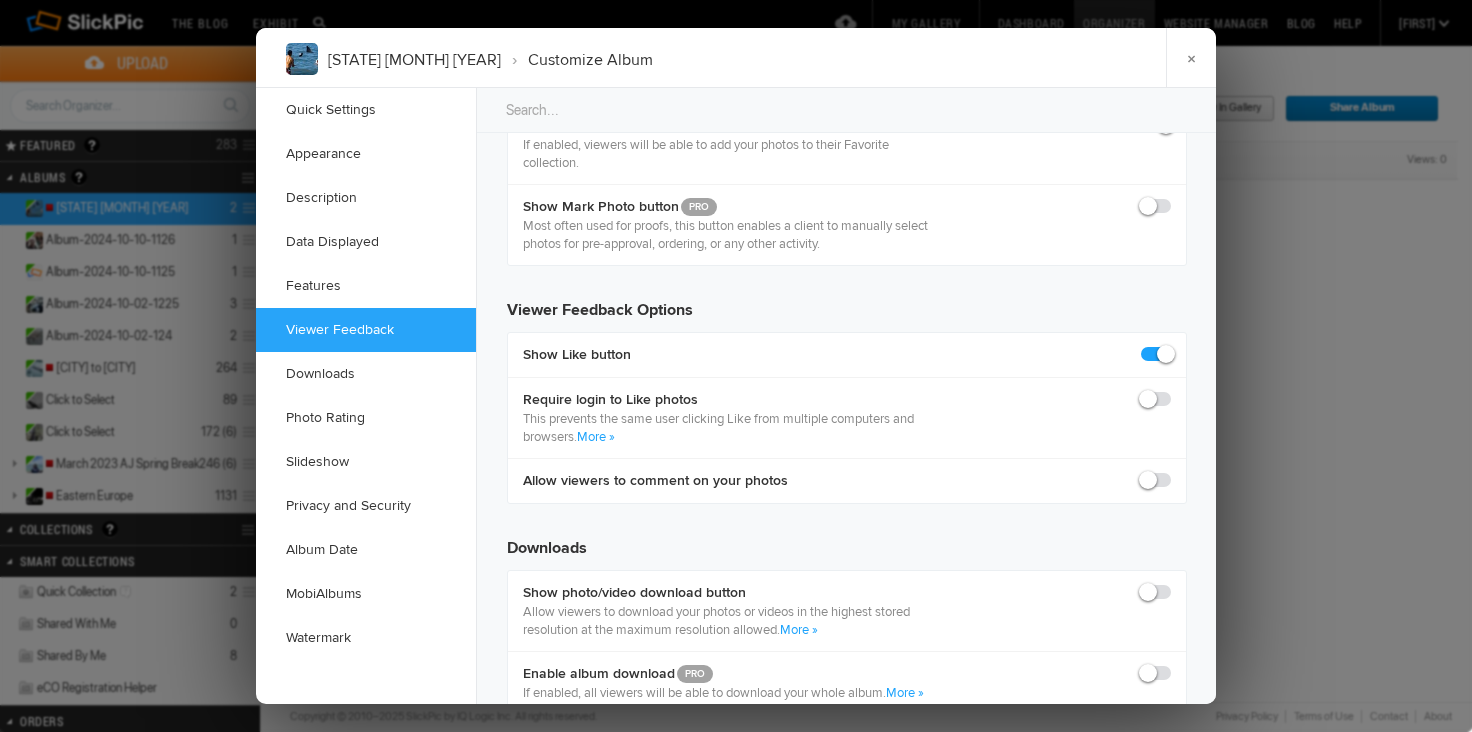 click 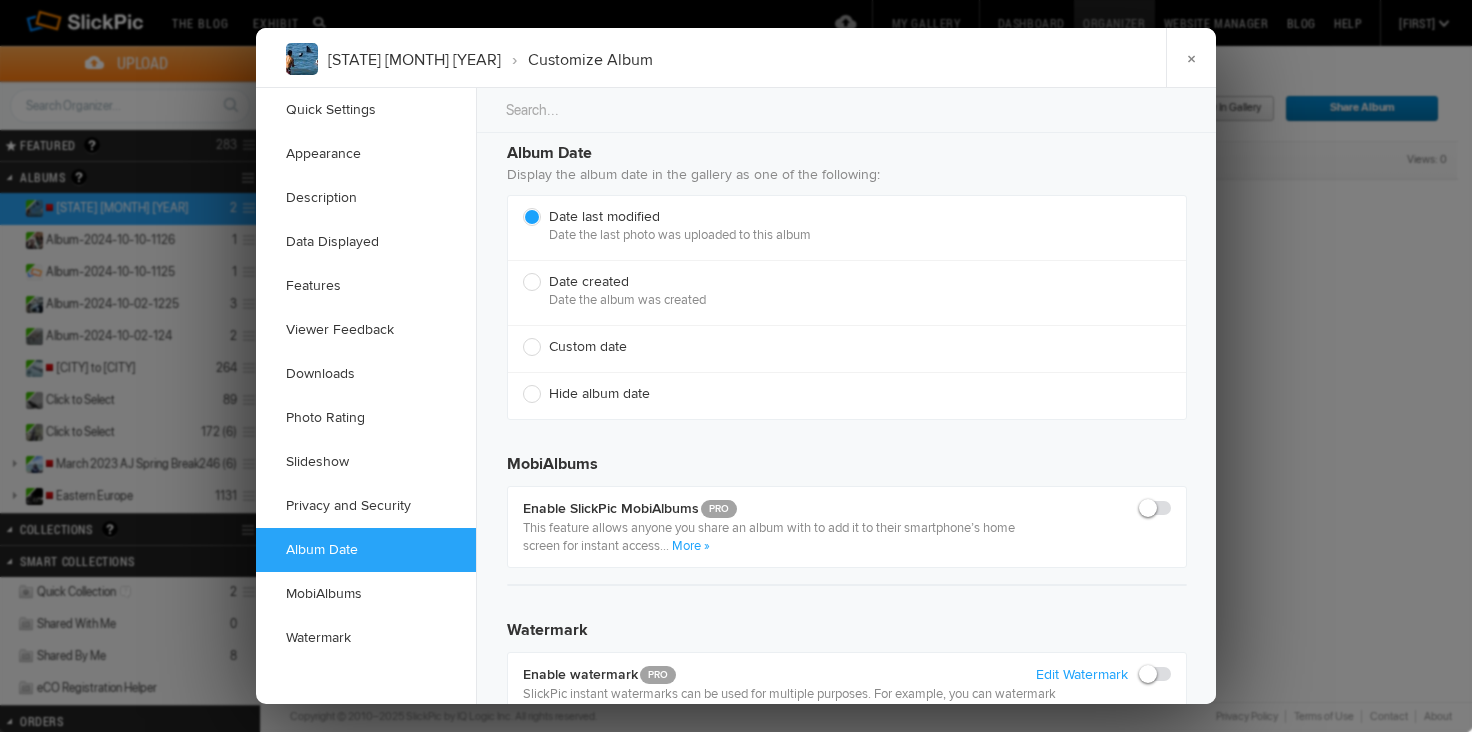 scroll, scrollTop: 4464, scrollLeft: 0, axis: vertical 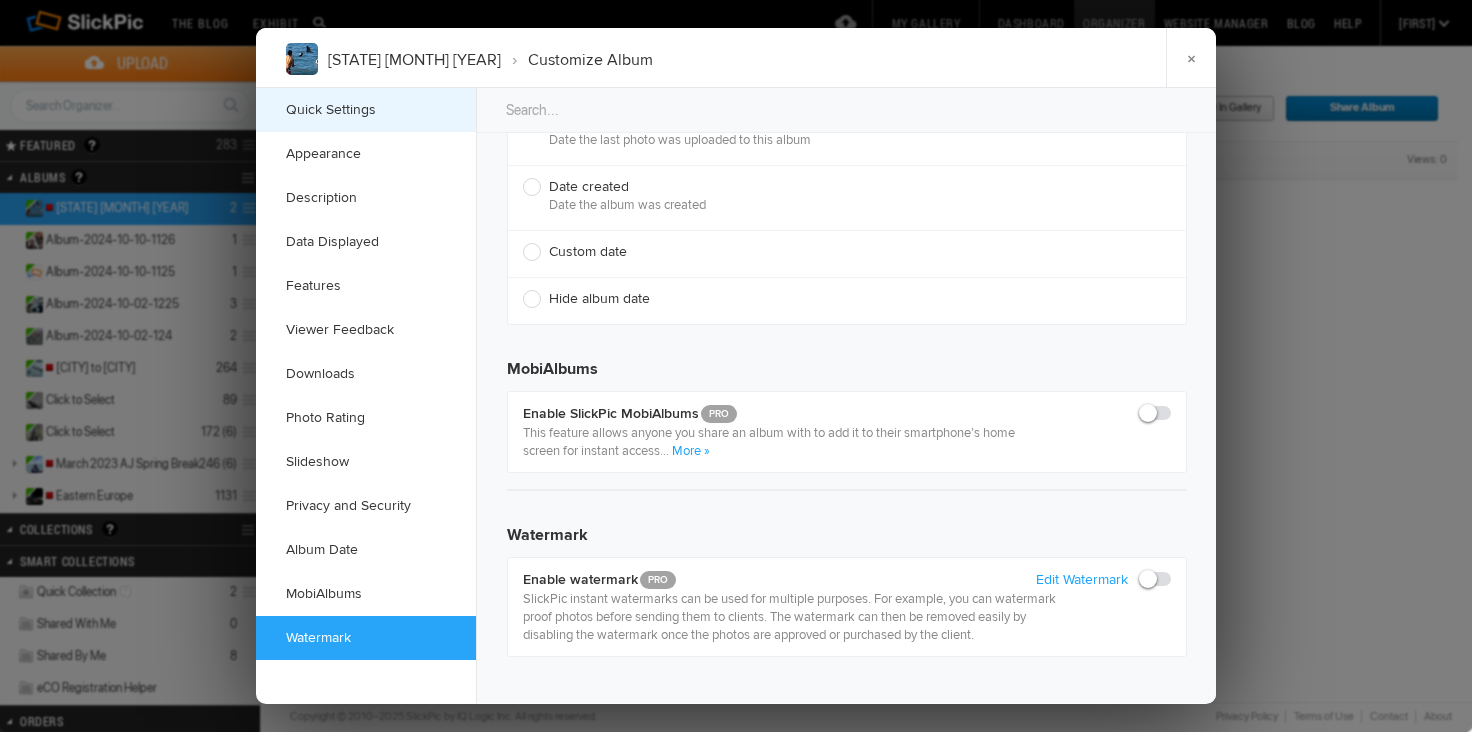 click on "Quick Settings" 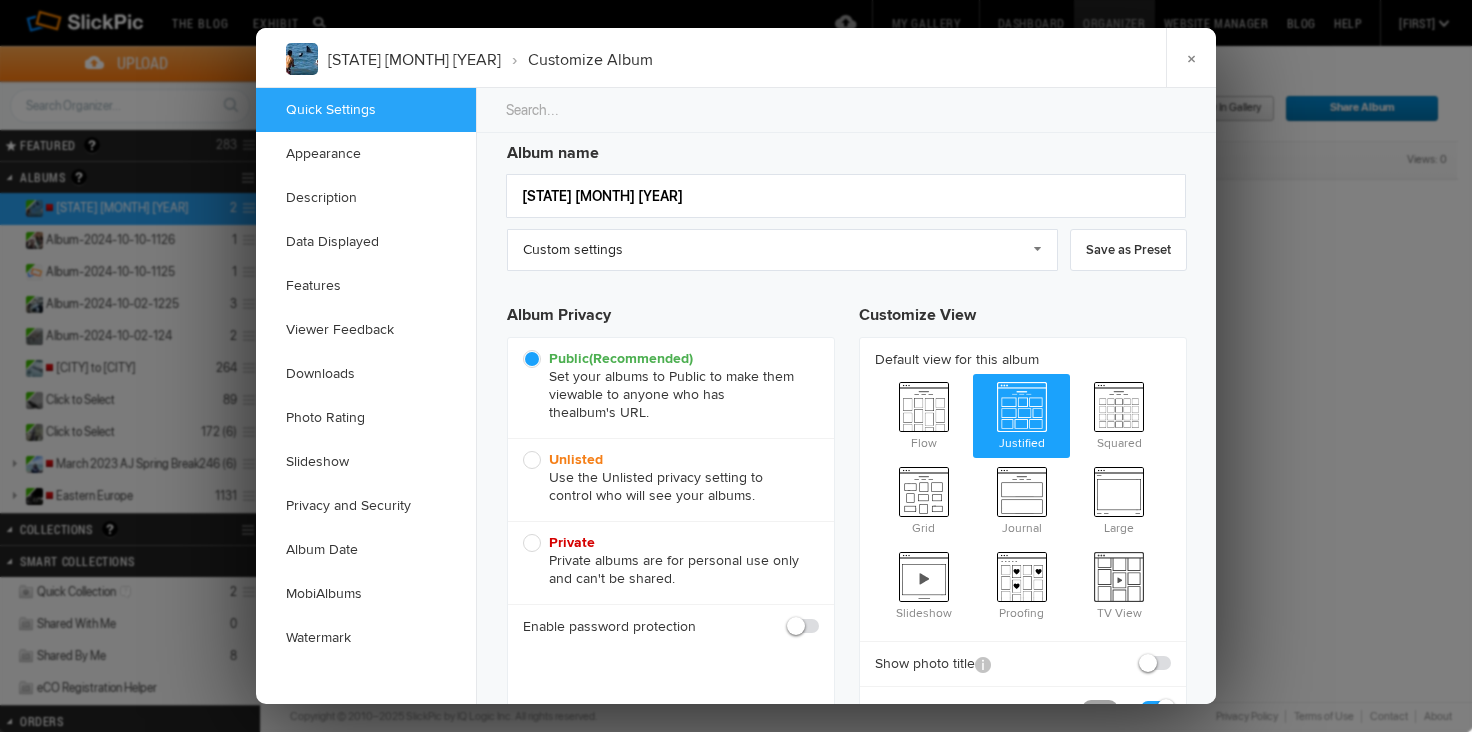 scroll, scrollTop: 13, scrollLeft: 0, axis: vertical 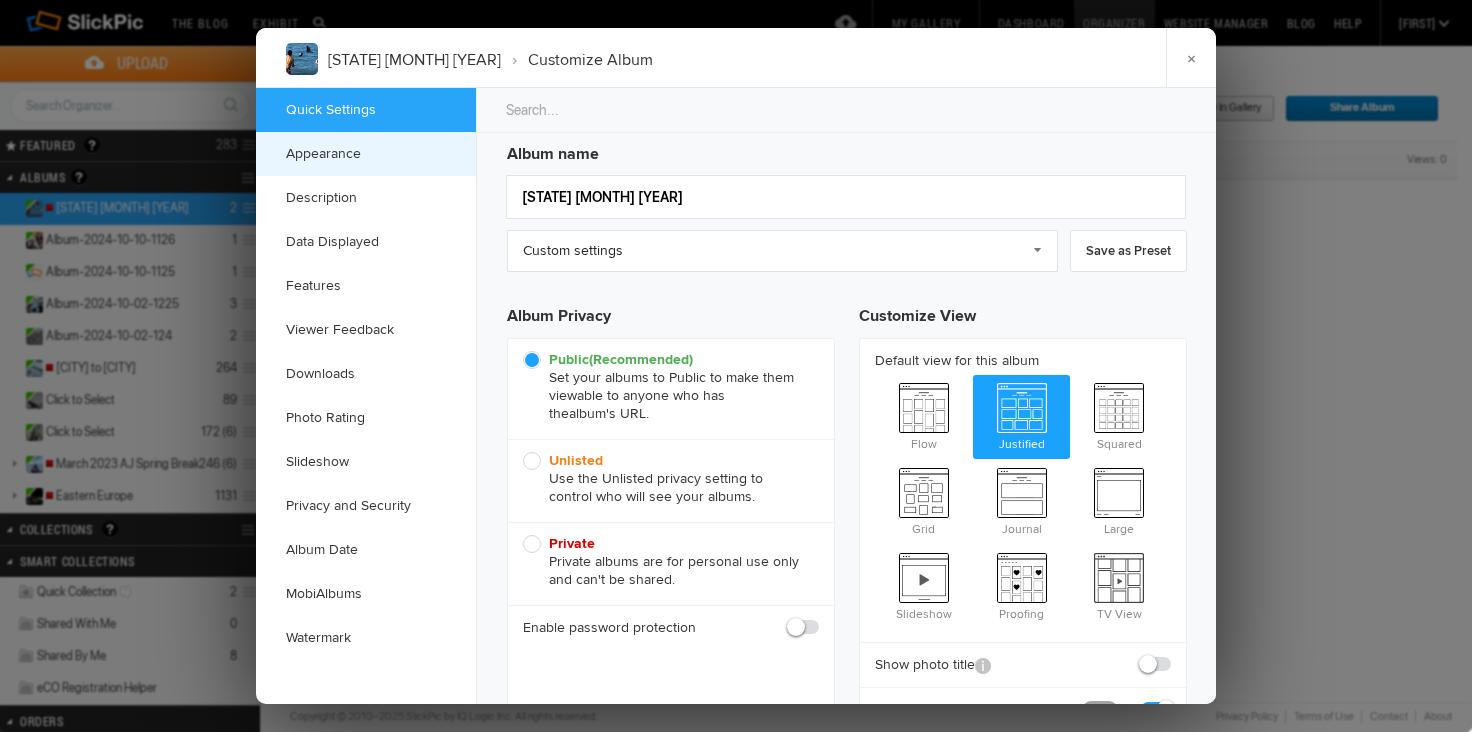 click on "Appearance" 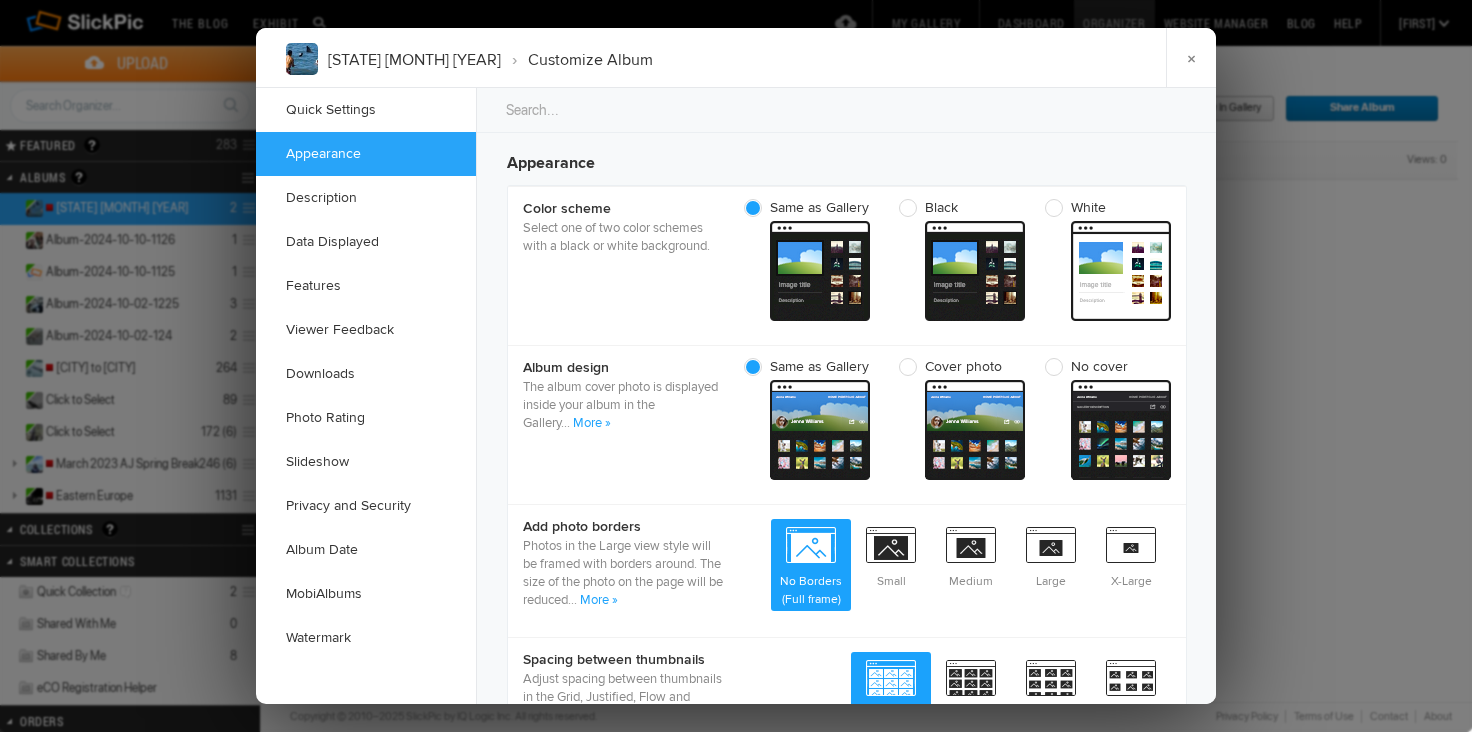 scroll, scrollTop: 636, scrollLeft: 0, axis: vertical 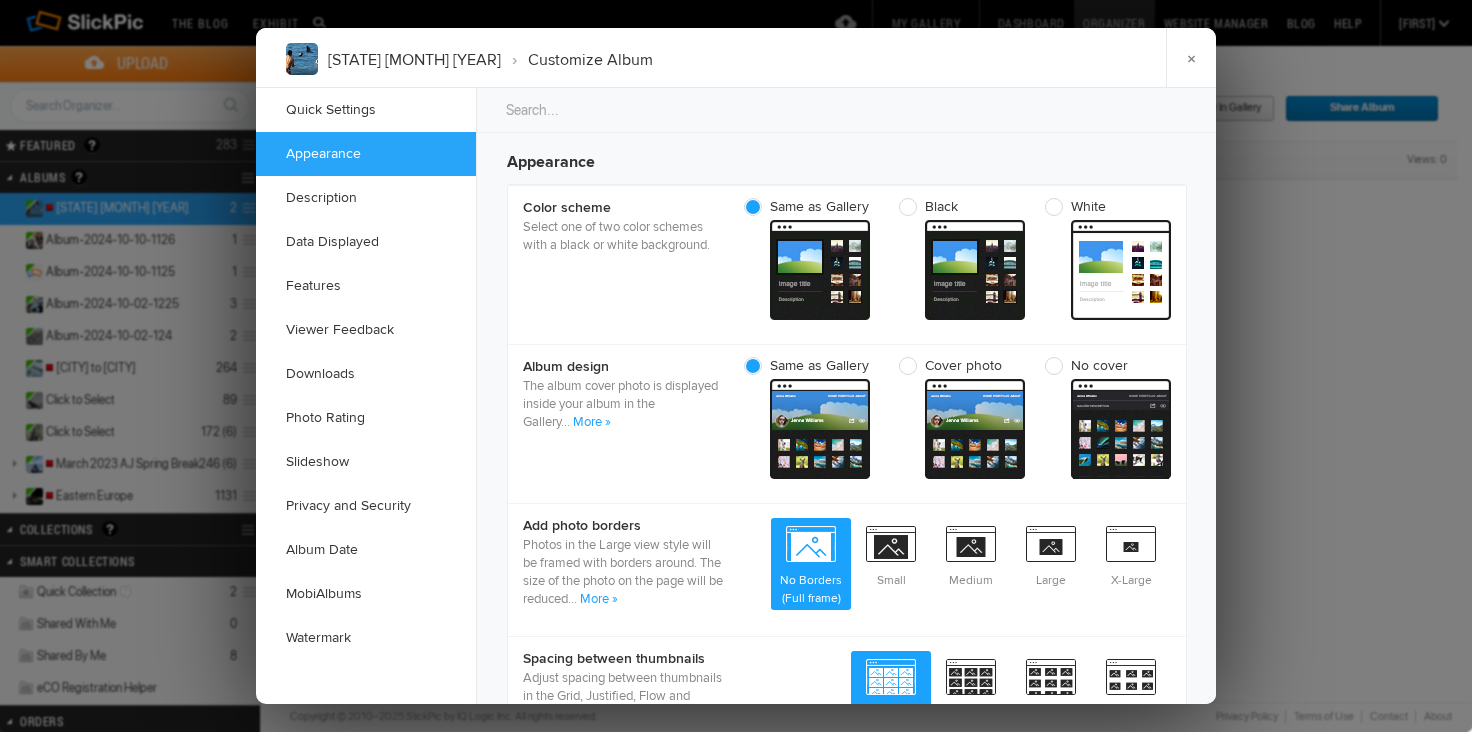 click 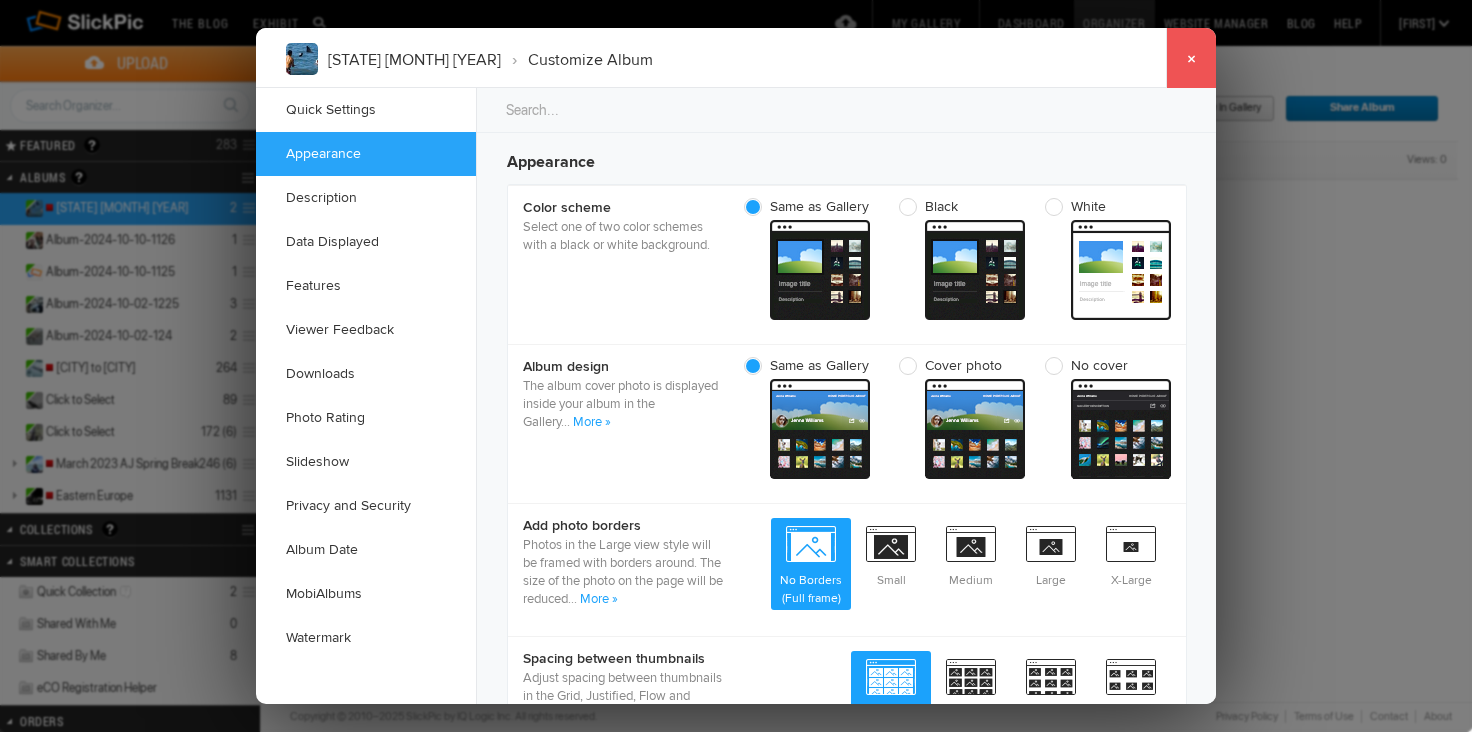 click on "×" 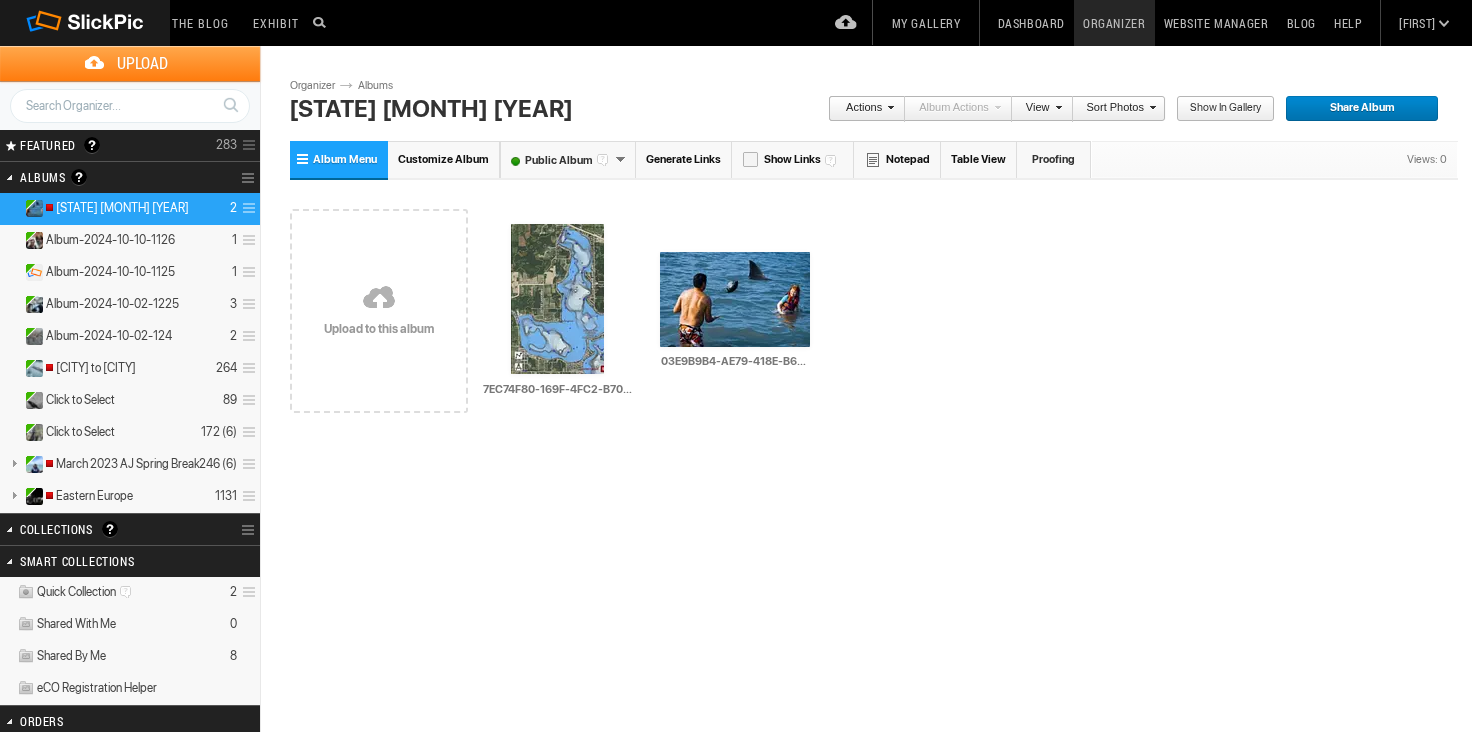 click on "Album Menu" at bounding box center (345, 159) 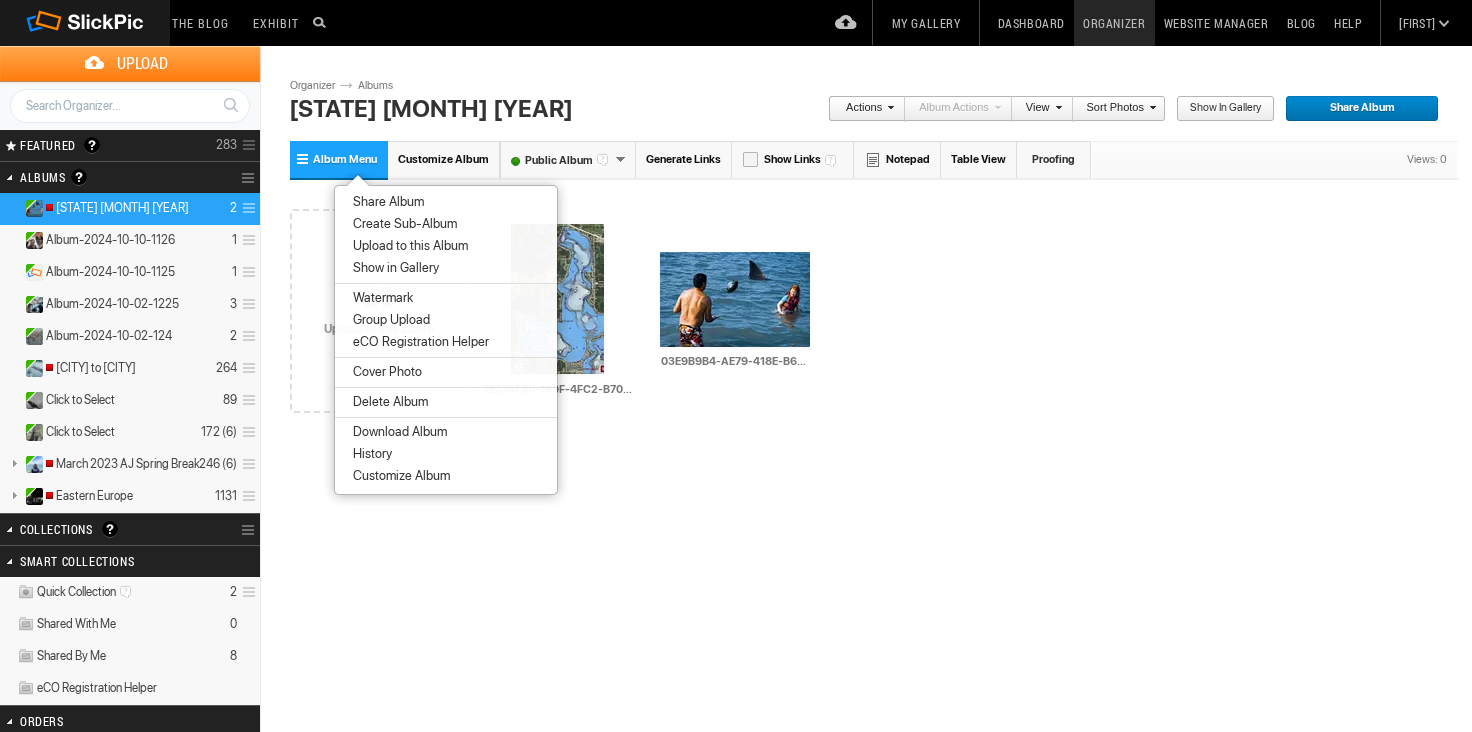 click on "Generate Links" at bounding box center [684, 159] 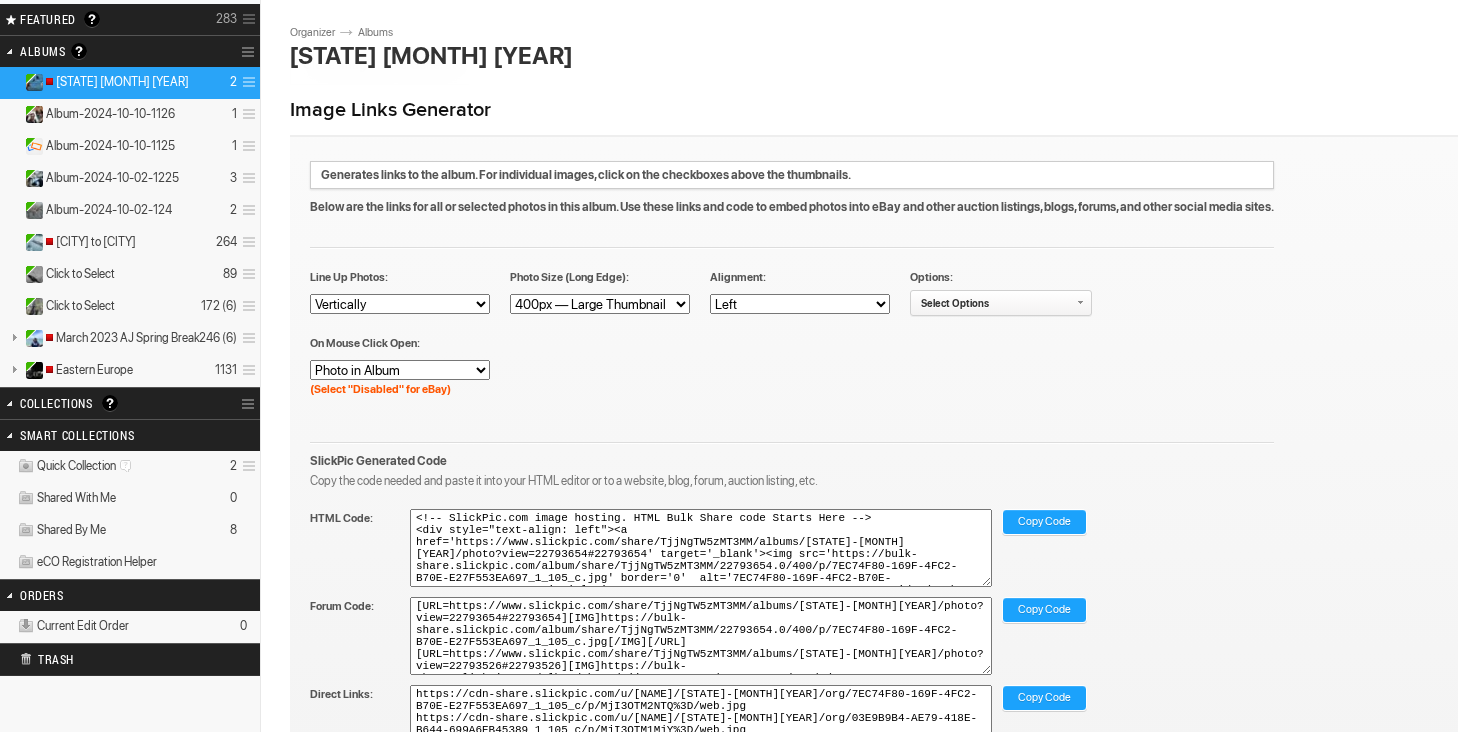 scroll, scrollTop: 151, scrollLeft: 0, axis: vertical 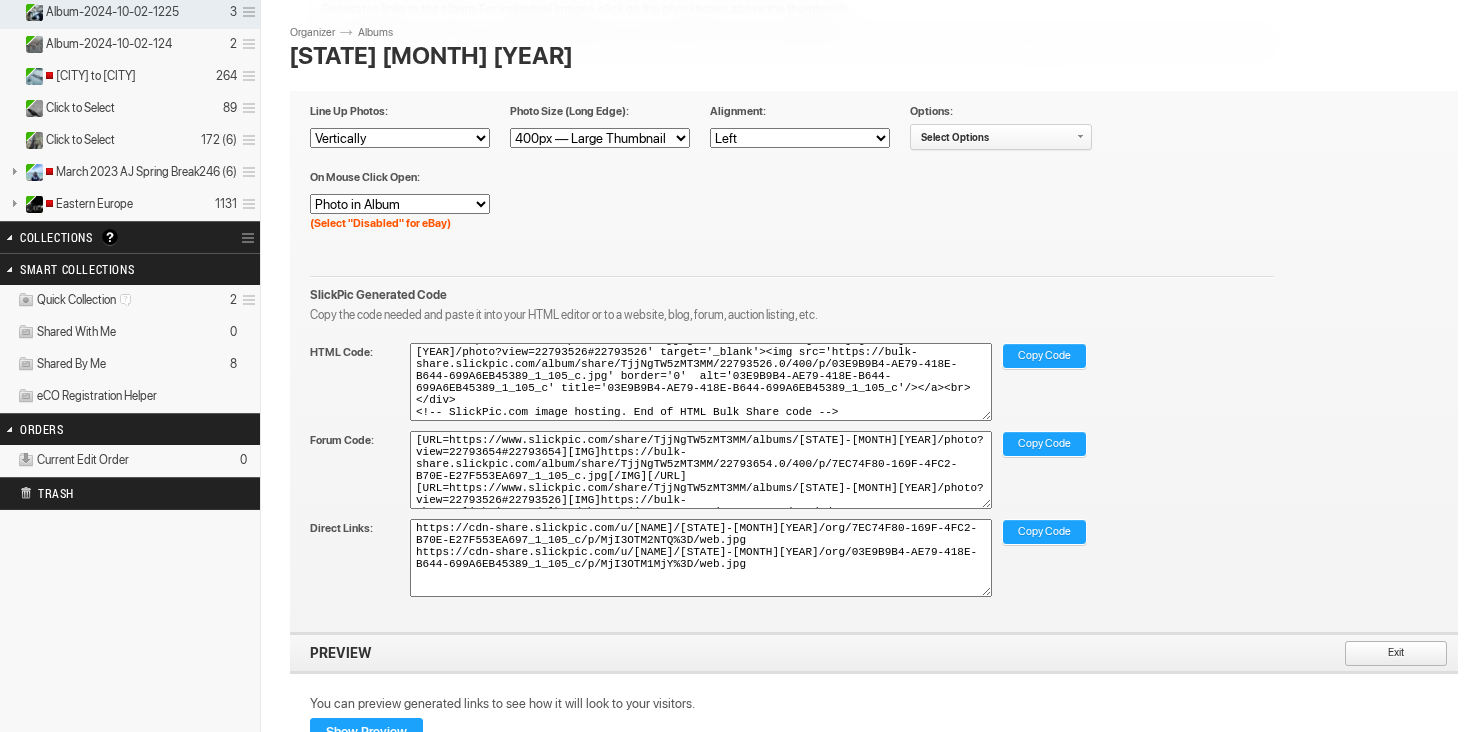 click on "Select Options" at bounding box center (1001, 137) 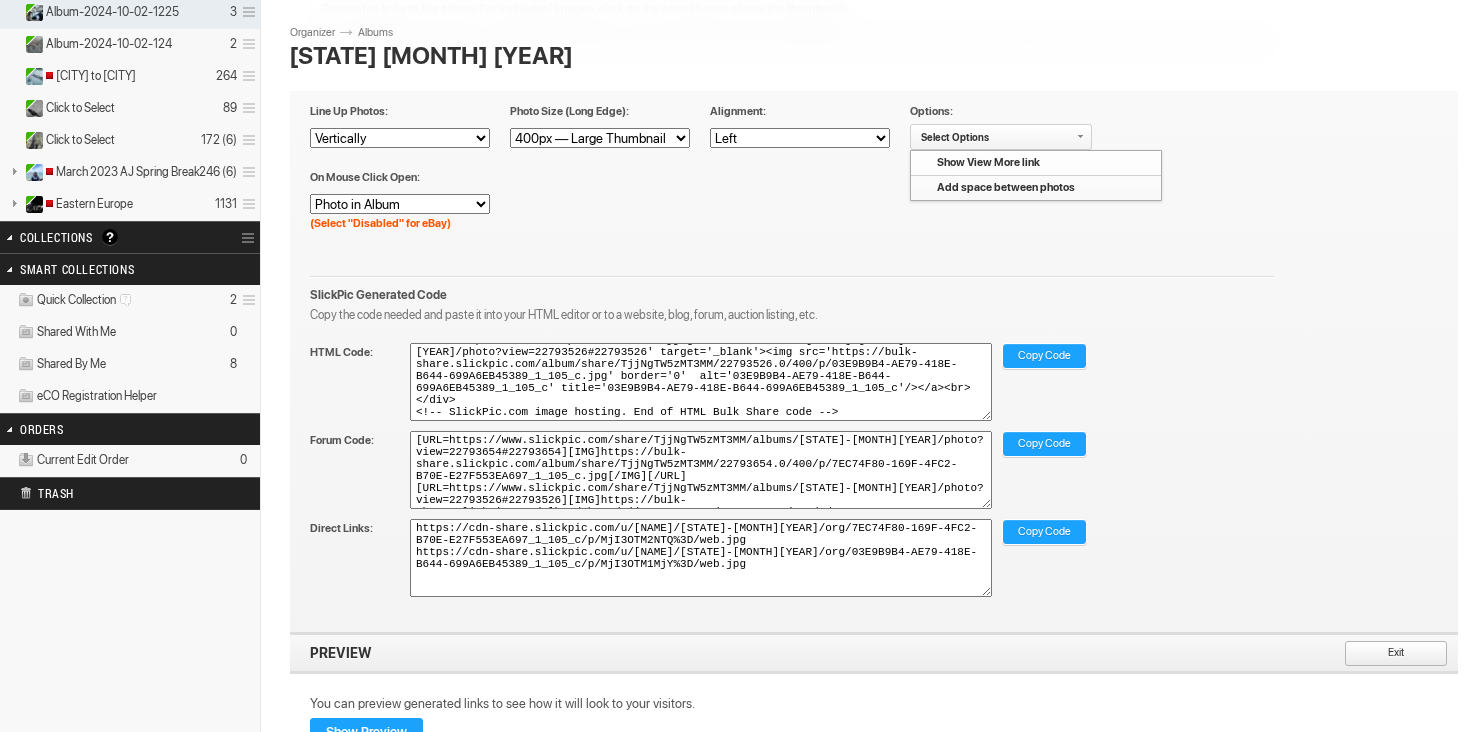 click on "Actions Album Actions Actions View Sort Albums Sort Photos
Show in Gallery
Share Album
Share Gallery" at bounding box center [872, 59] 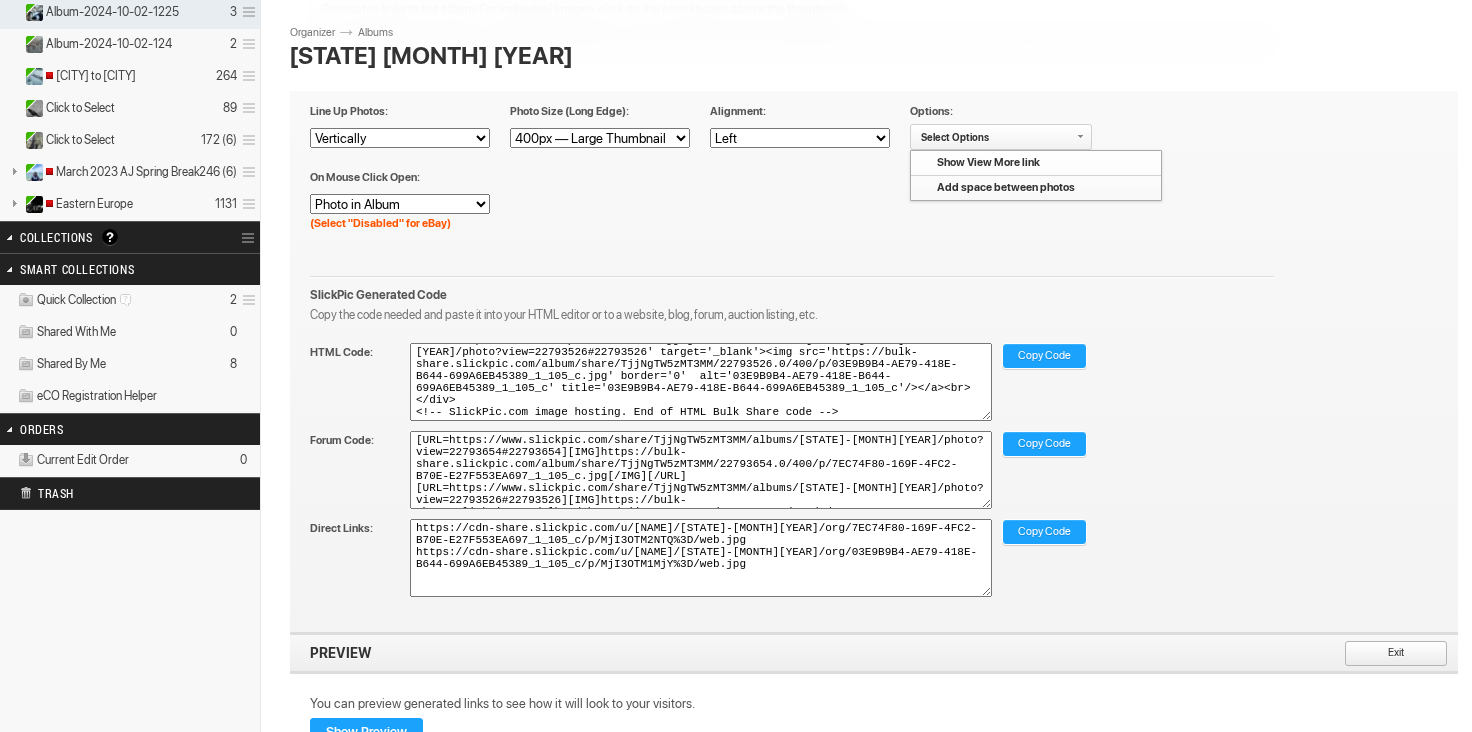 click on "Copy Code" at bounding box center [1044, 357] 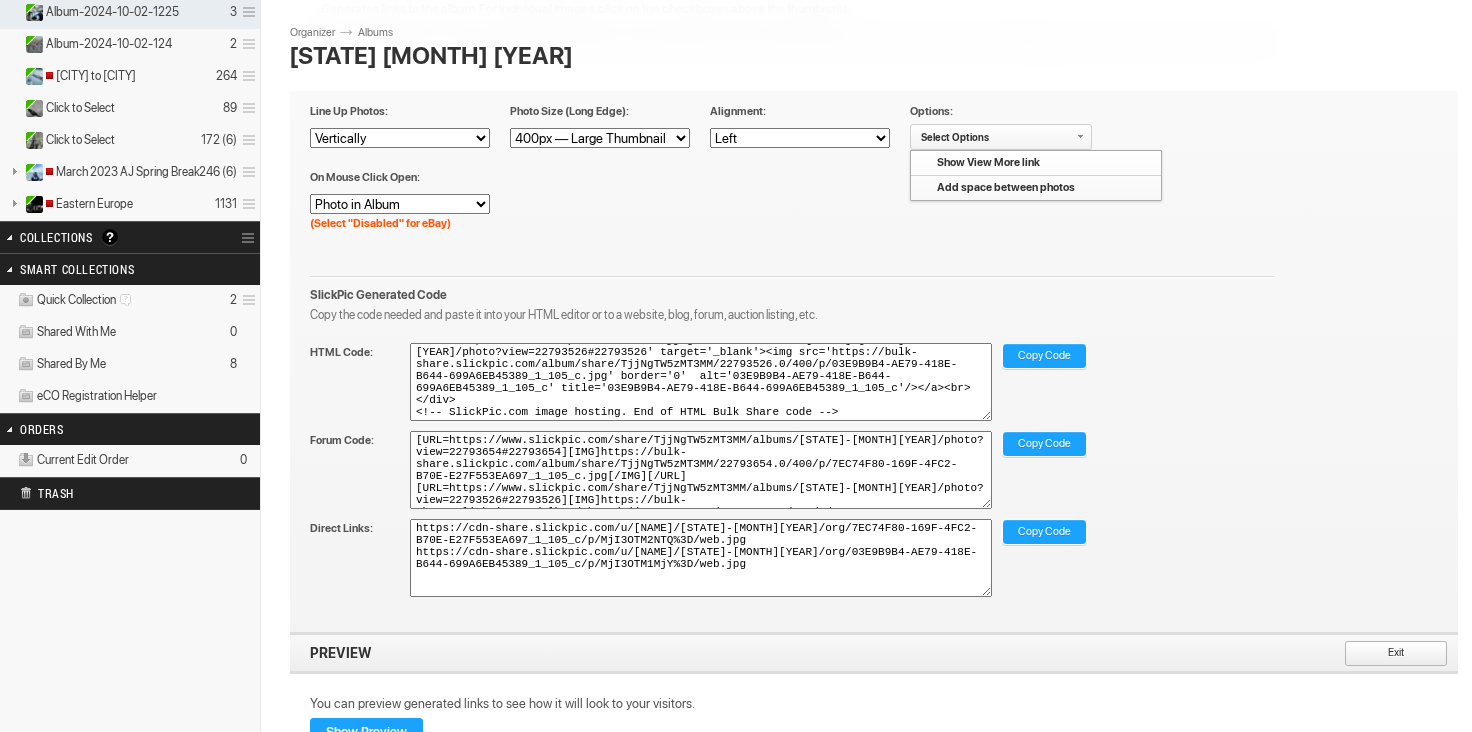 select on "300" 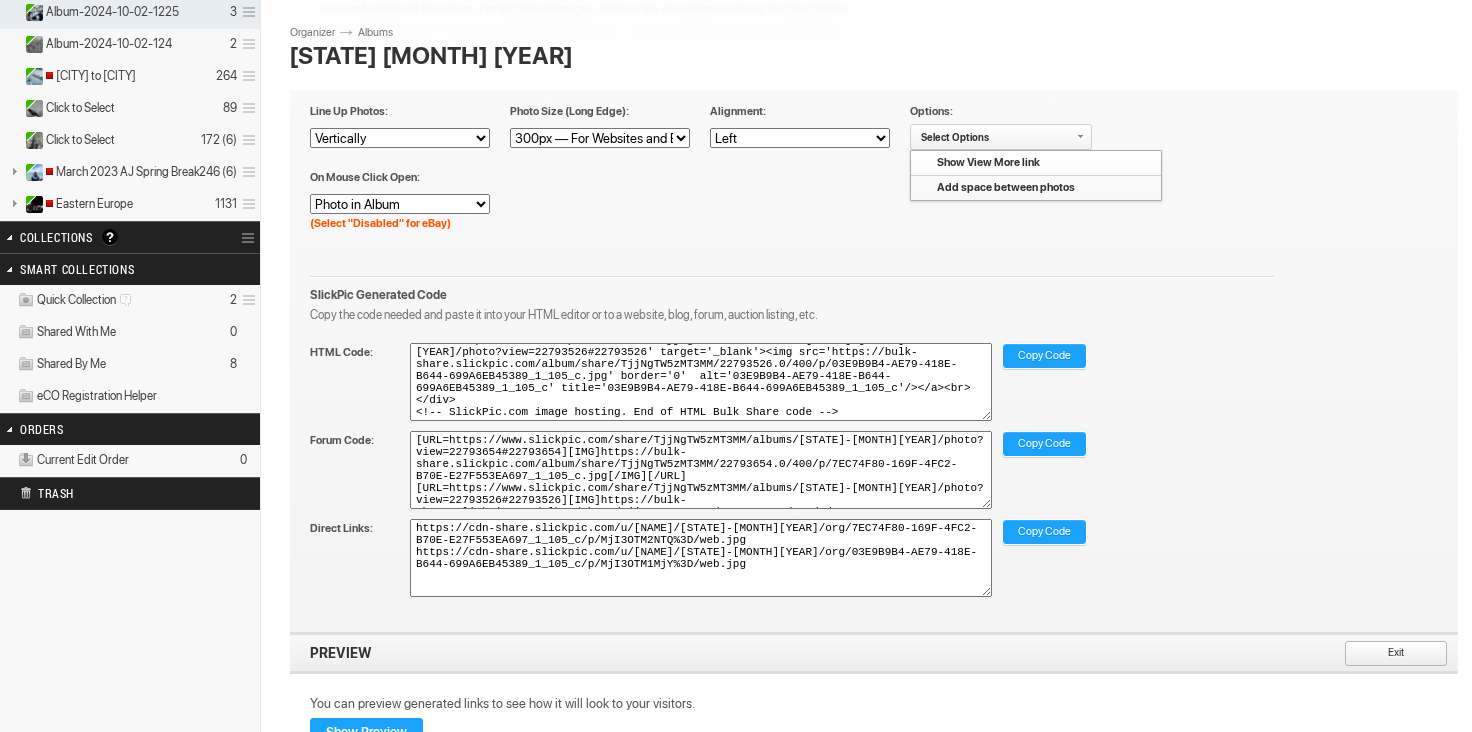 click on "300px — For Websites and Email" at bounding box center (0, 0) 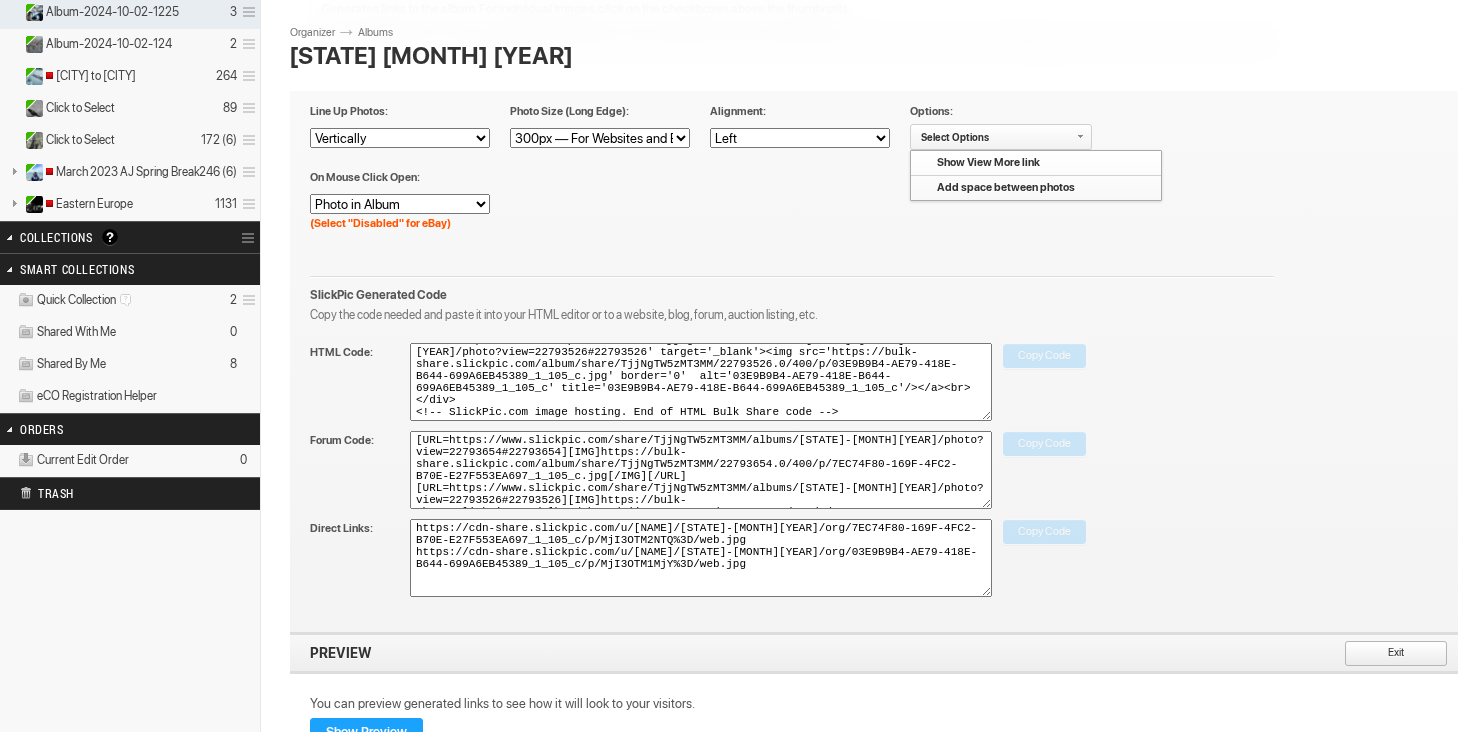 type on "<!-- SlickPic.com image hosting. HTML Bulk Share code Starts Here -->
<div style="text-align: left"><a href='https://www.slickpic.com/share/TjjNgTW5zMT3MM/albums/[STATE]-[MONTH][YEAR]/photo?view=22793526#22793526' target='_blank'><img src='https://bulk-share.slickpic.com/album/share/TjjNgTW5zMT3MM/22793526.0/300/p/03E9B9B4-AE79-418E-B644-699A6EB45389_1_105_c.jpg' border='0'  alt='03E9B9B4-AE79-418E-B644-699A6EB45389_1_105_c' title='03E9B9B4-AE79-418E-B644-699A6EB45389_1_105_c'/></a><br><a href='https://www.slickpic.com/share/TjjNgTW5zMT3MM/albums/[STATE]-[MONTH][YEAR]/photo?view=22793654#22793654' target='_blank'><img src='https://bulk-share.slickpic.com/album/share/TjjNgTW5zMT3MM/22793654.0/300/p/7EC74F80-169F-4FC2-B70E-E27F553EA697_1_105_c.jpg' border='0'  alt='7EC74F80-169F-4FC2-B70E-E27F553EA697_1_105_c' title='7EC74F80-169F-4FC2-B70E-E27F553EA697_1_105_c'/></a><br>
</div>
<!-- SlickPic.com image hosting. End of HTML Bulk Share code -->" 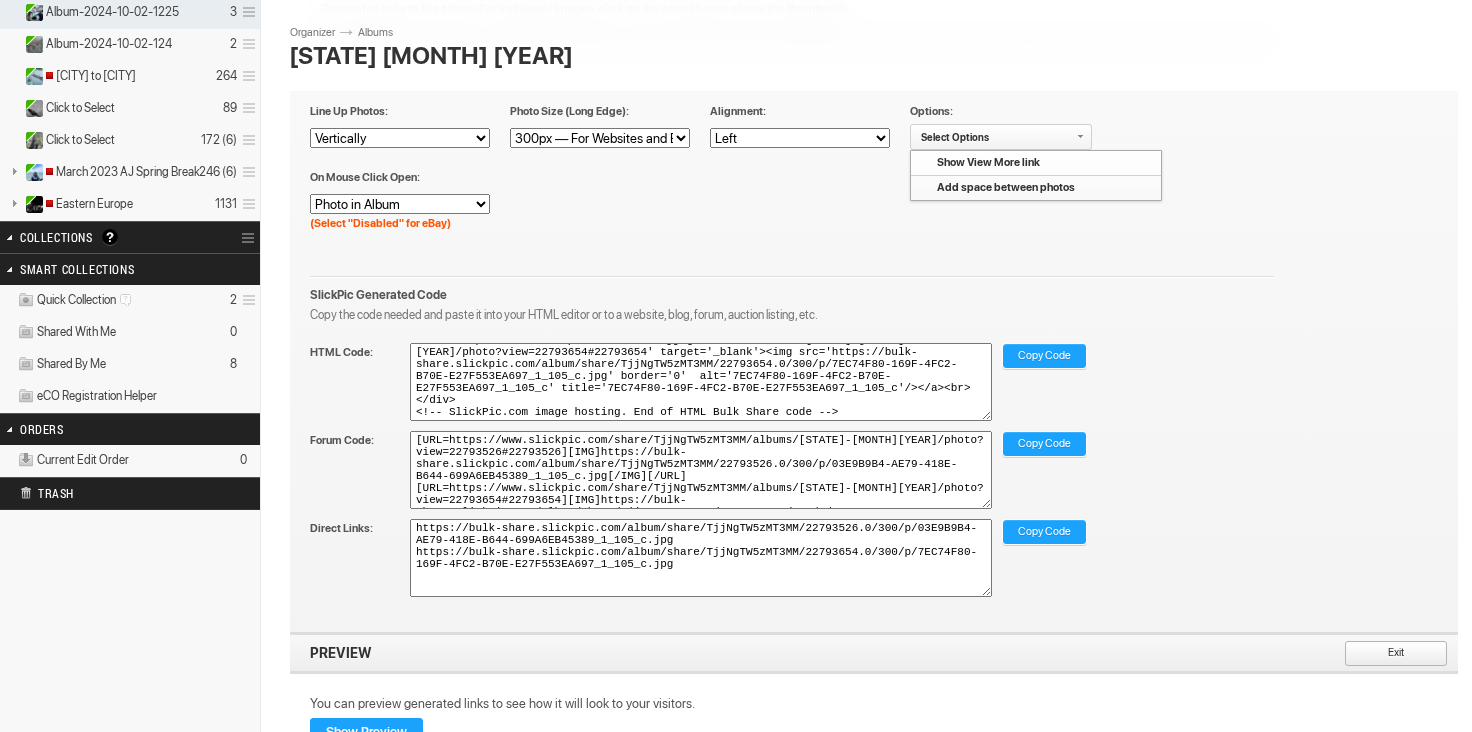 click on "Copy Code" at bounding box center (1044, 357) 